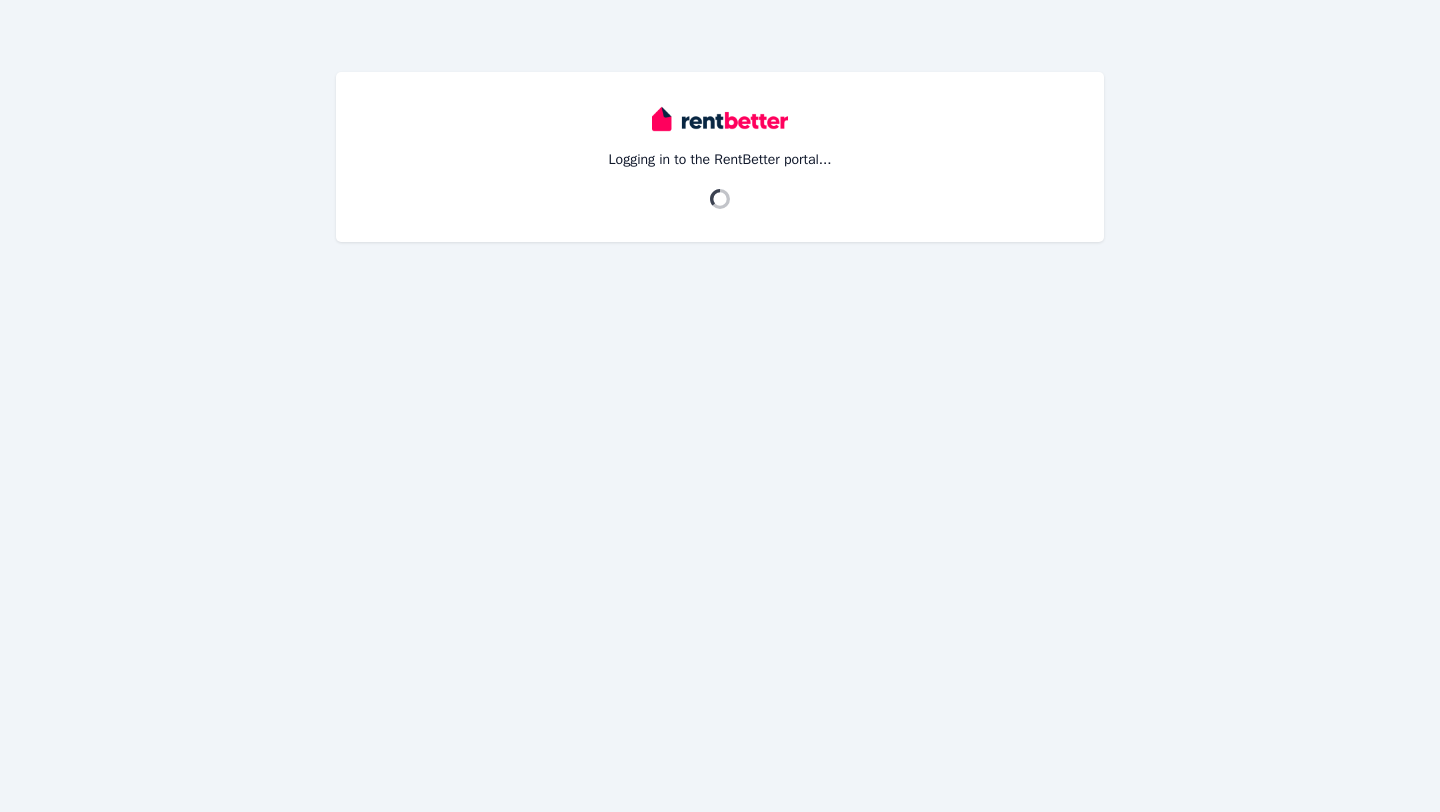 scroll, scrollTop: 0, scrollLeft: 0, axis: both 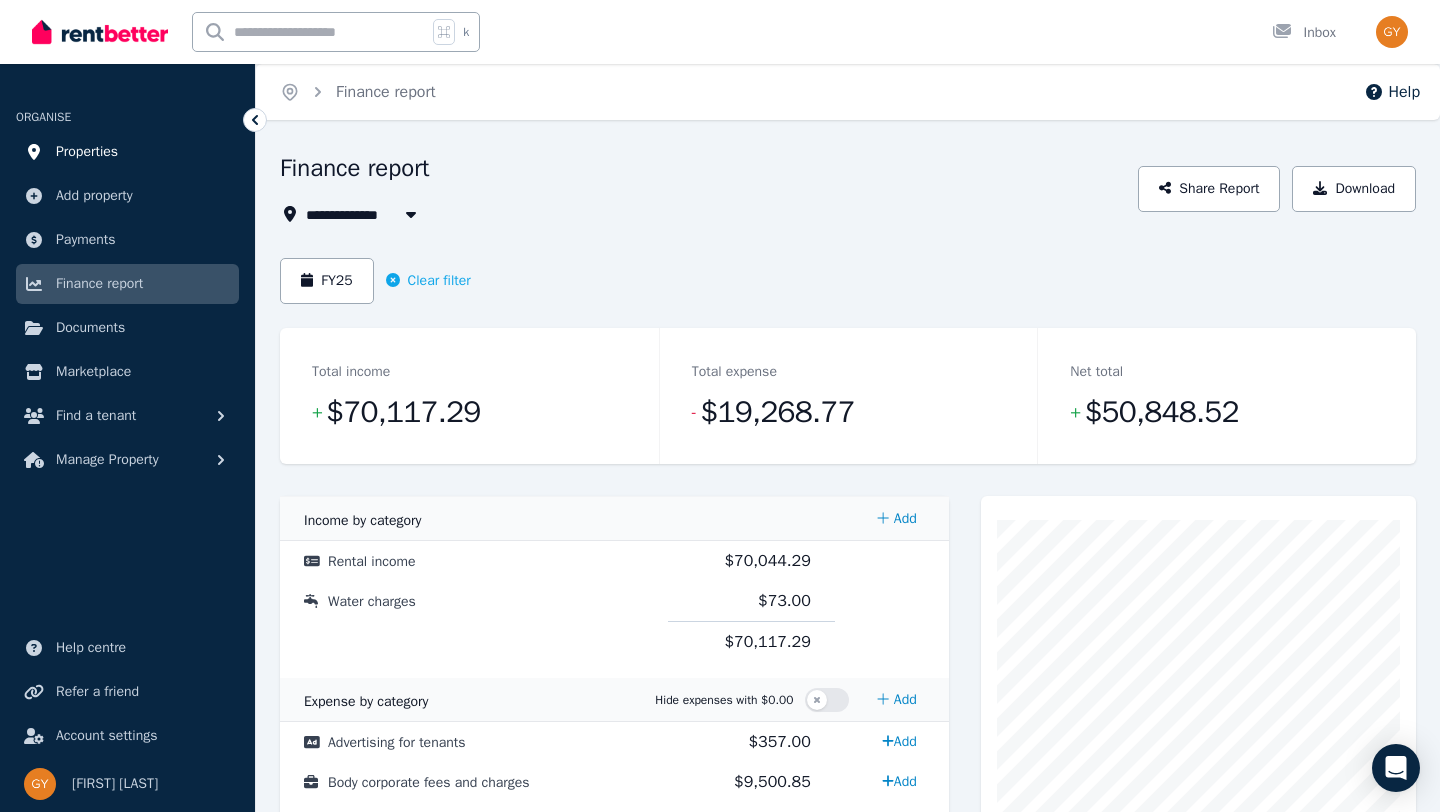 click on "Properties" at bounding box center (87, 152) 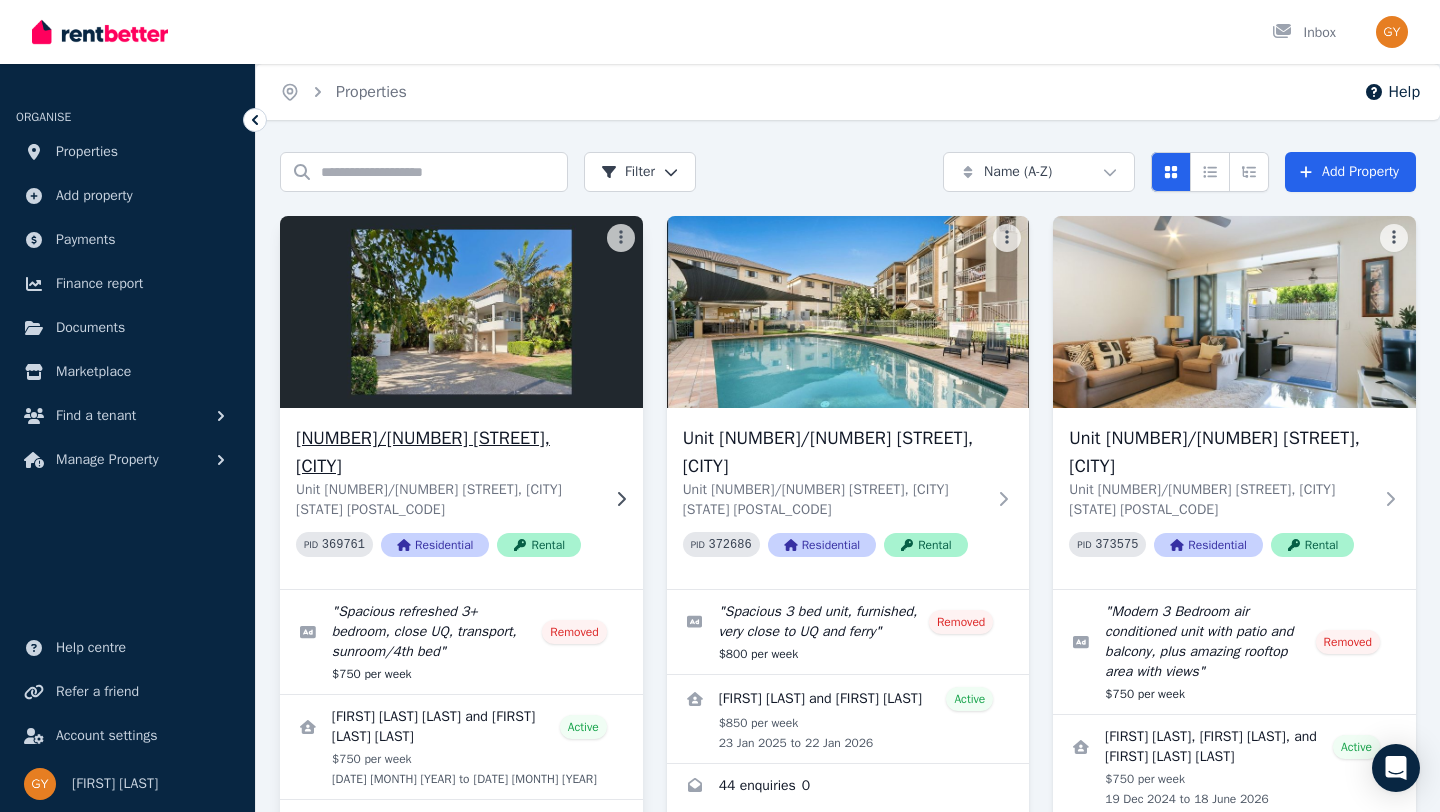 click on "[NUMBER]/[NUMBER] [STREET], [CITY]" at bounding box center (447, 452) 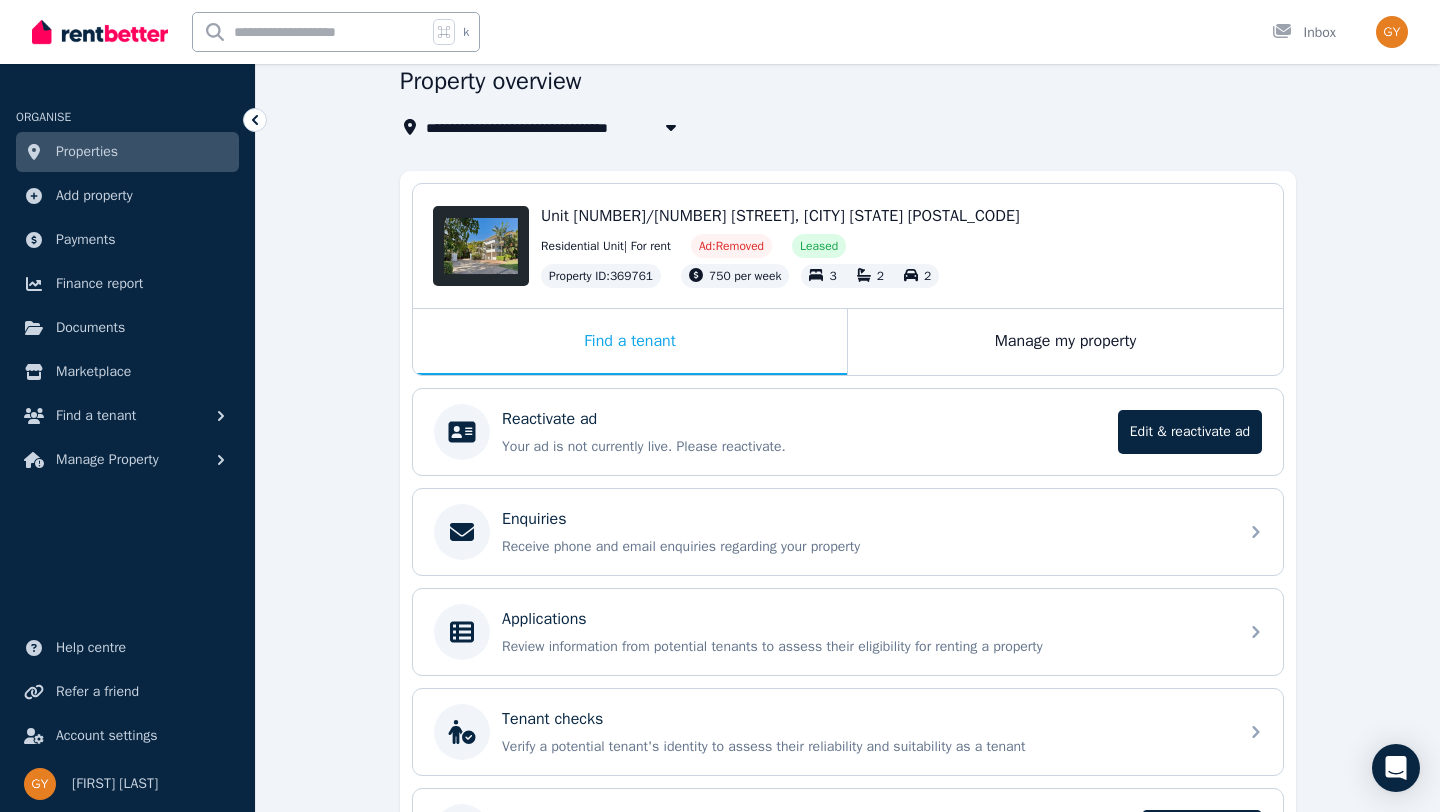scroll, scrollTop: 116, scrollLeft: 0, axis: vertical 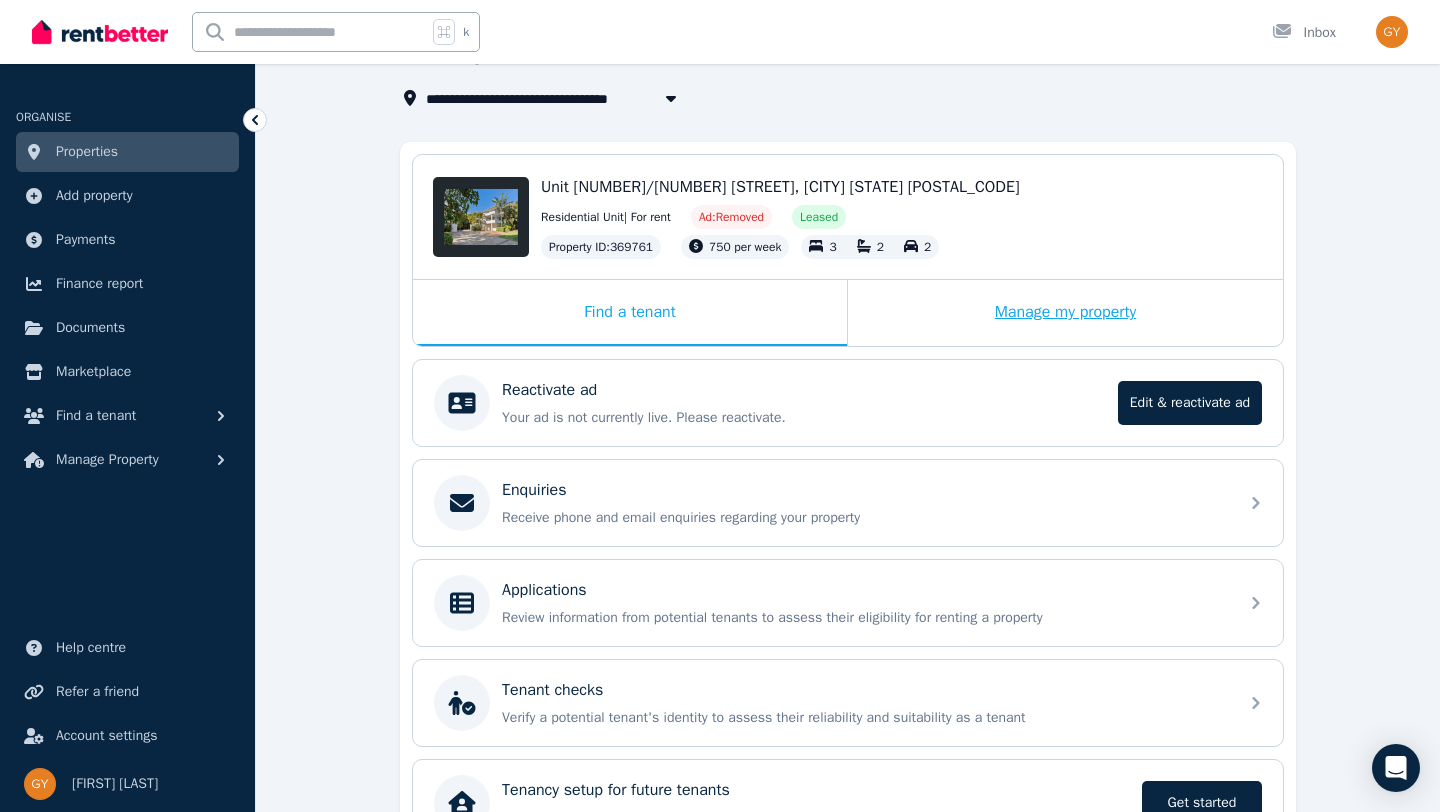 click on "Manage my property" at bounding box center (1065, 313) 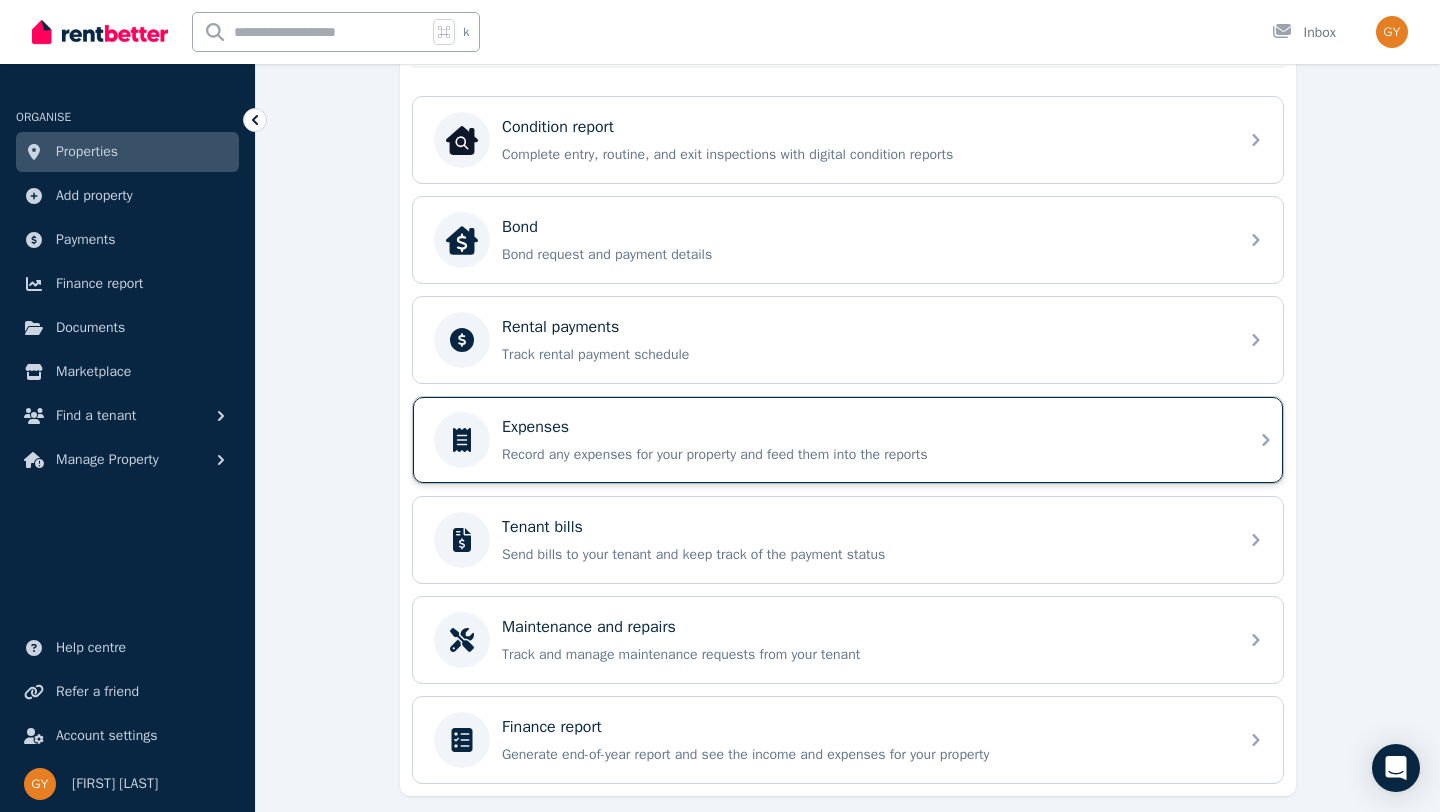 scroll, scrollTop: 671, scrollLeft: 0, axis: vertical 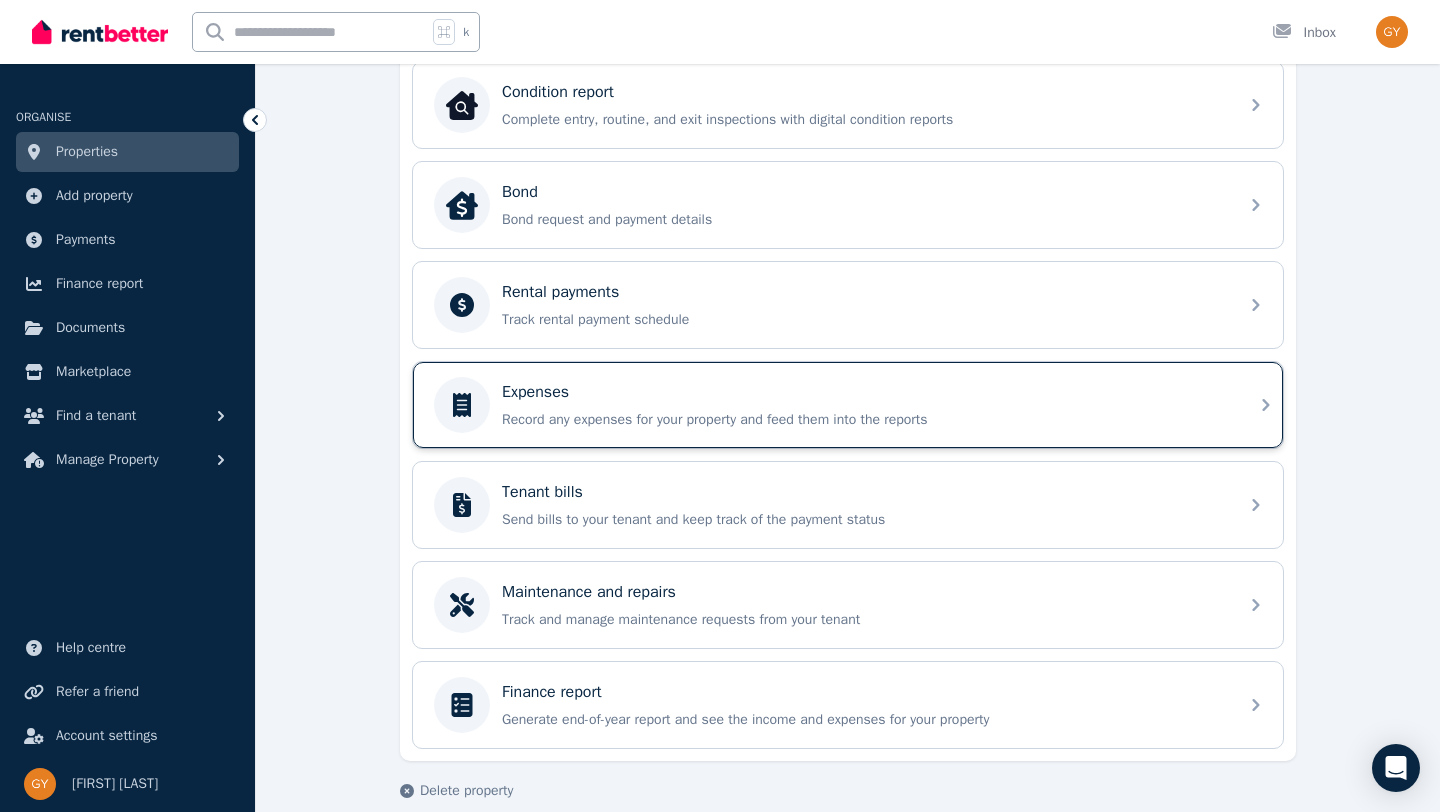 click on "Expenses" at bounding box center [535, 392] 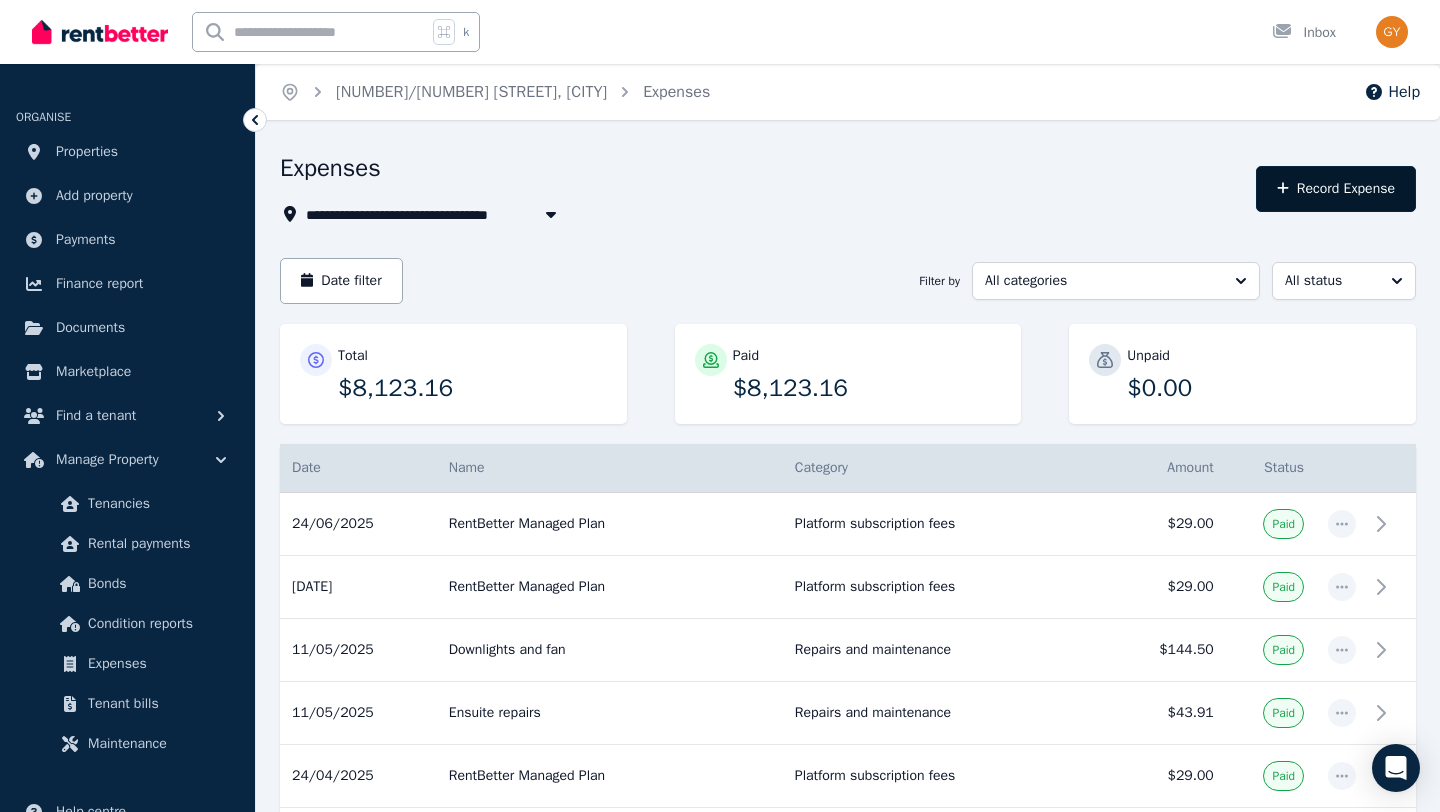 click on "Record Expense" at bounding box center (1336, 189) 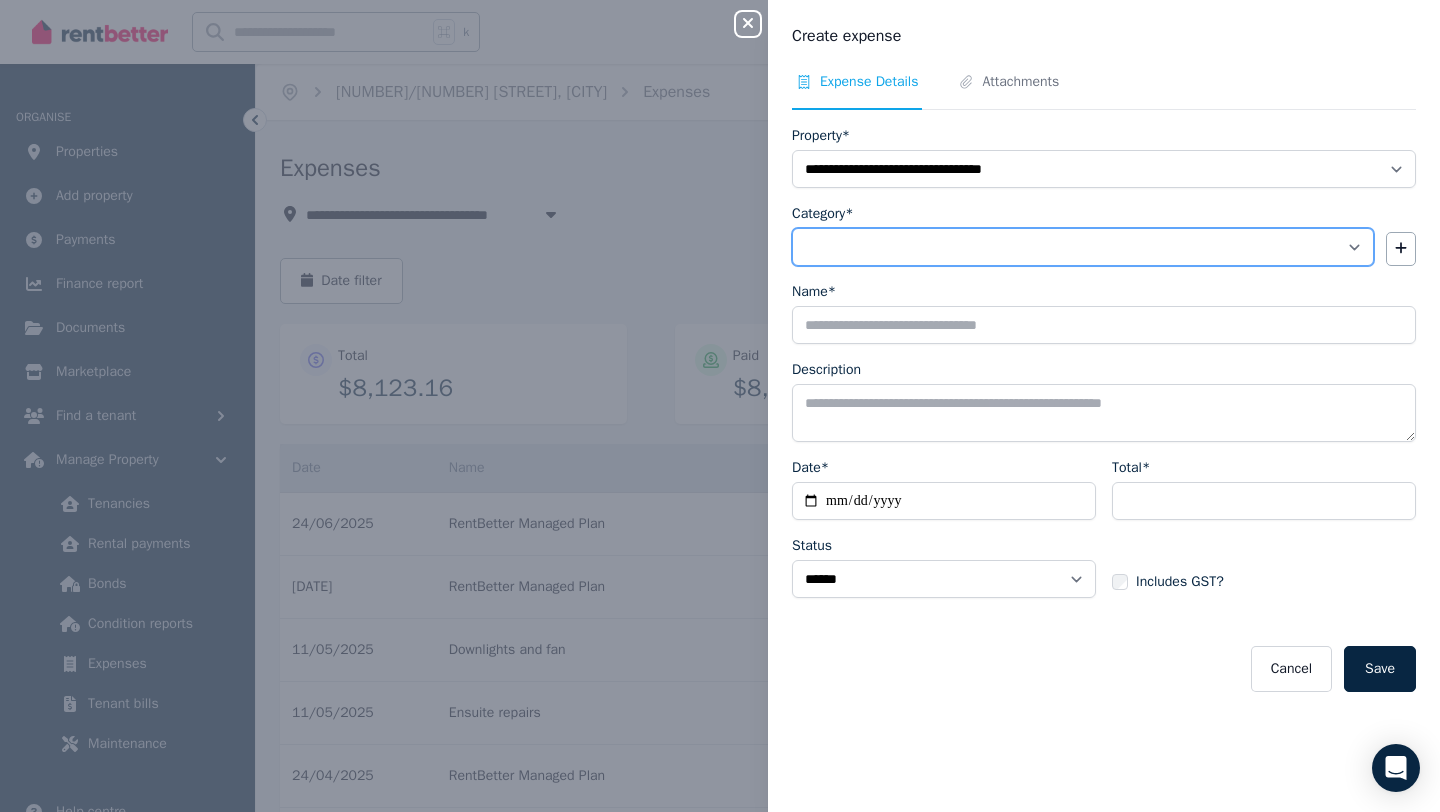 click on "**********" at bounding box center [1083, 247] 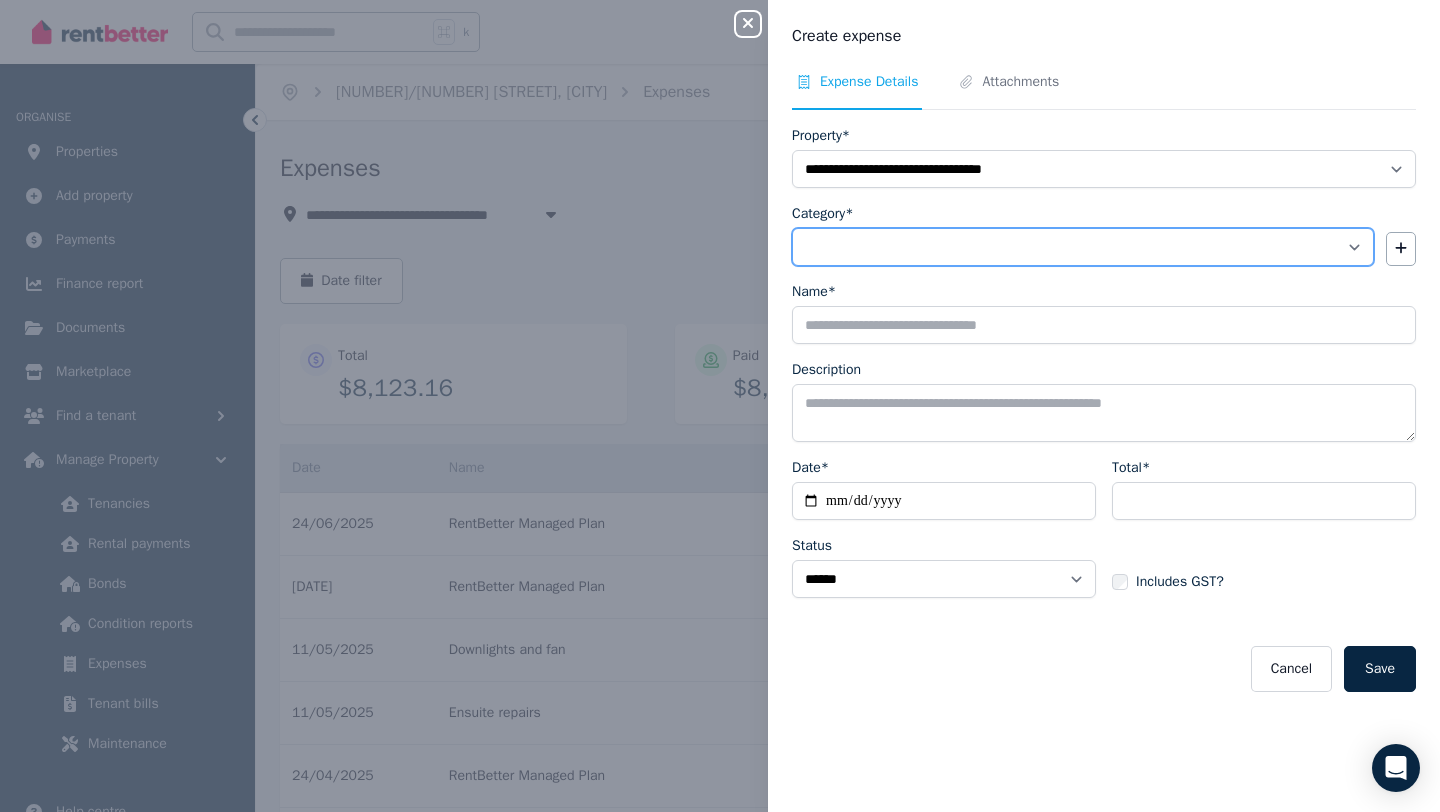 select on "**********" 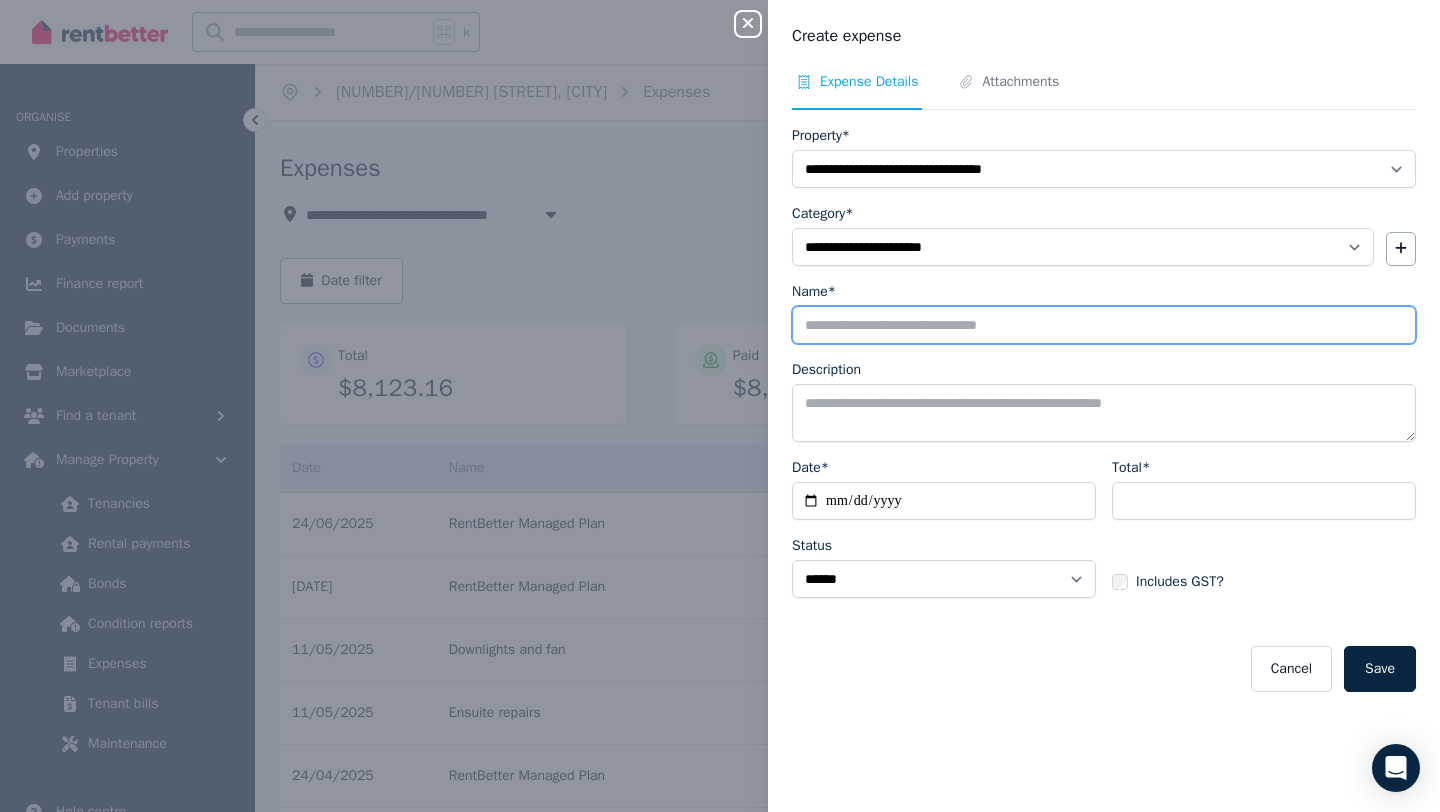 click on "Name*" at bounding box center (1104, 325) 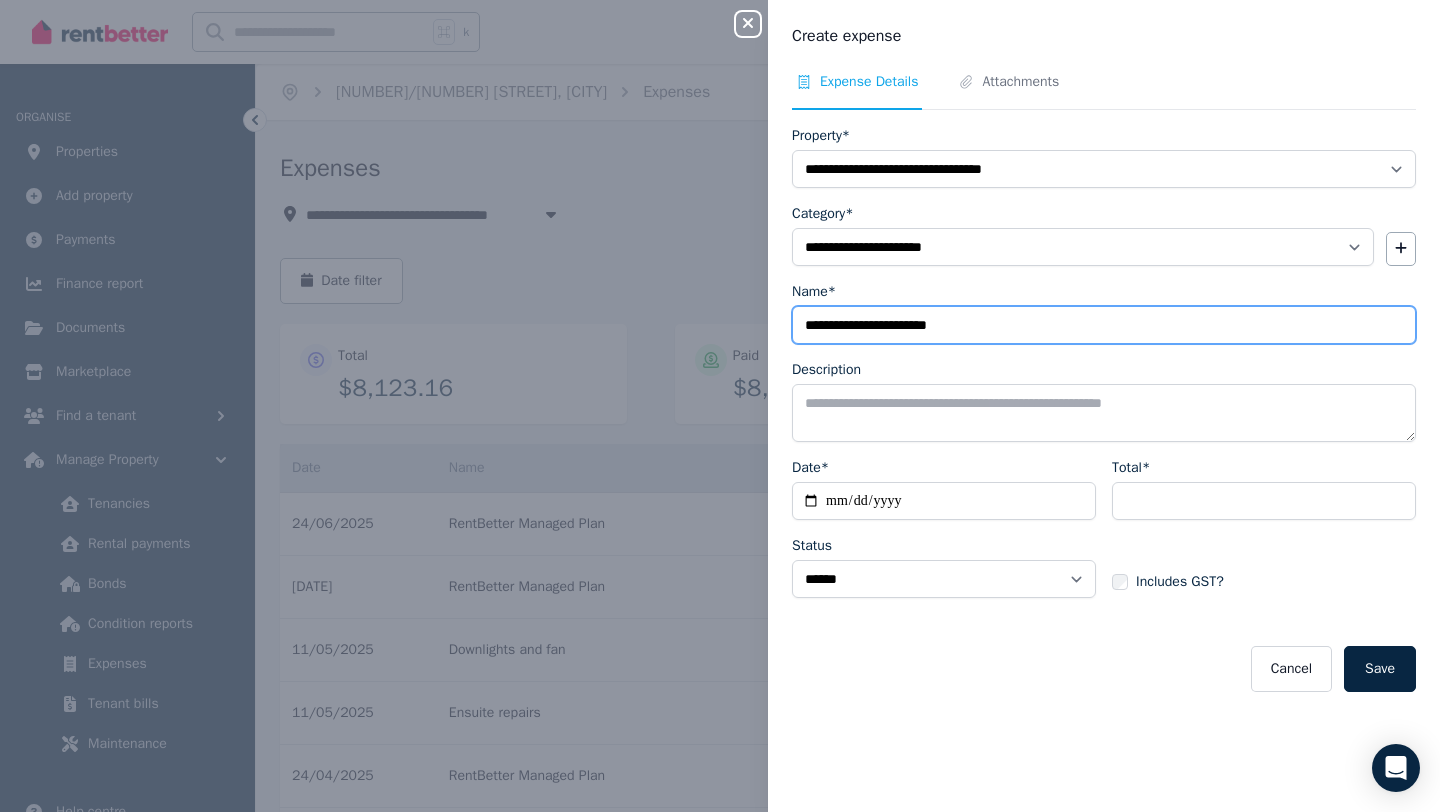 type on "**********" 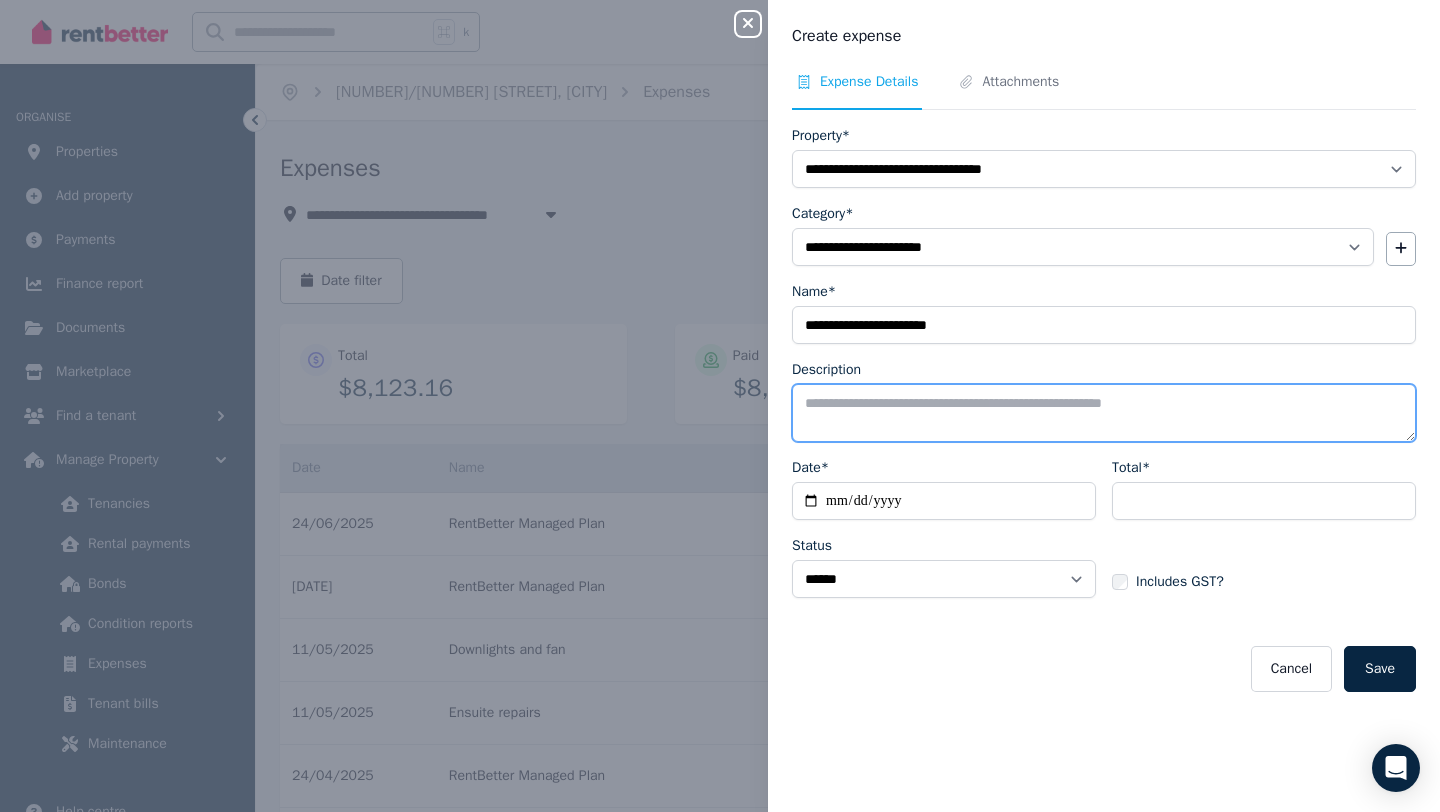 click on "Description" at bounding box center [1104, 413] 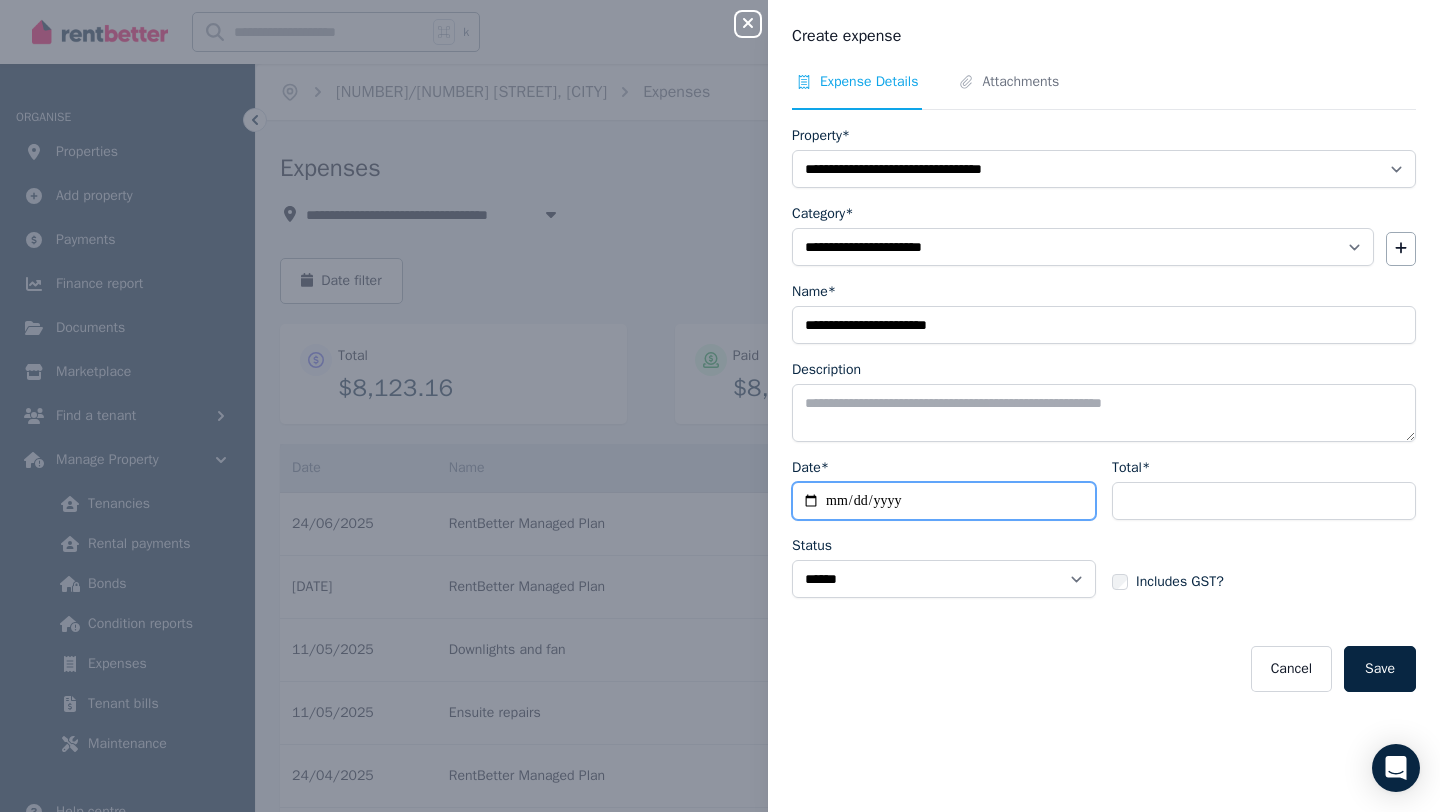 click on "Date*" at bounding box center [944, 501] 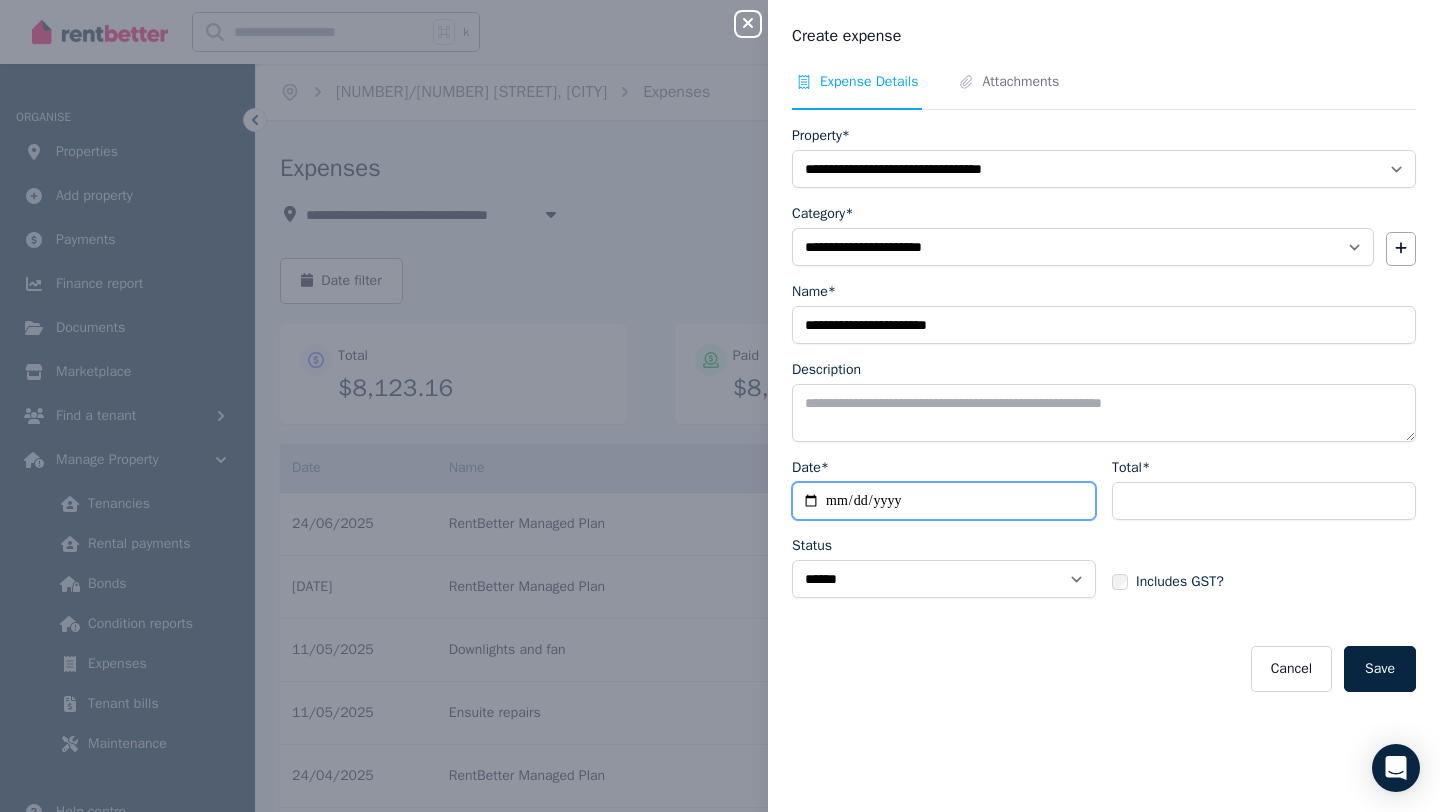 type on "**********" 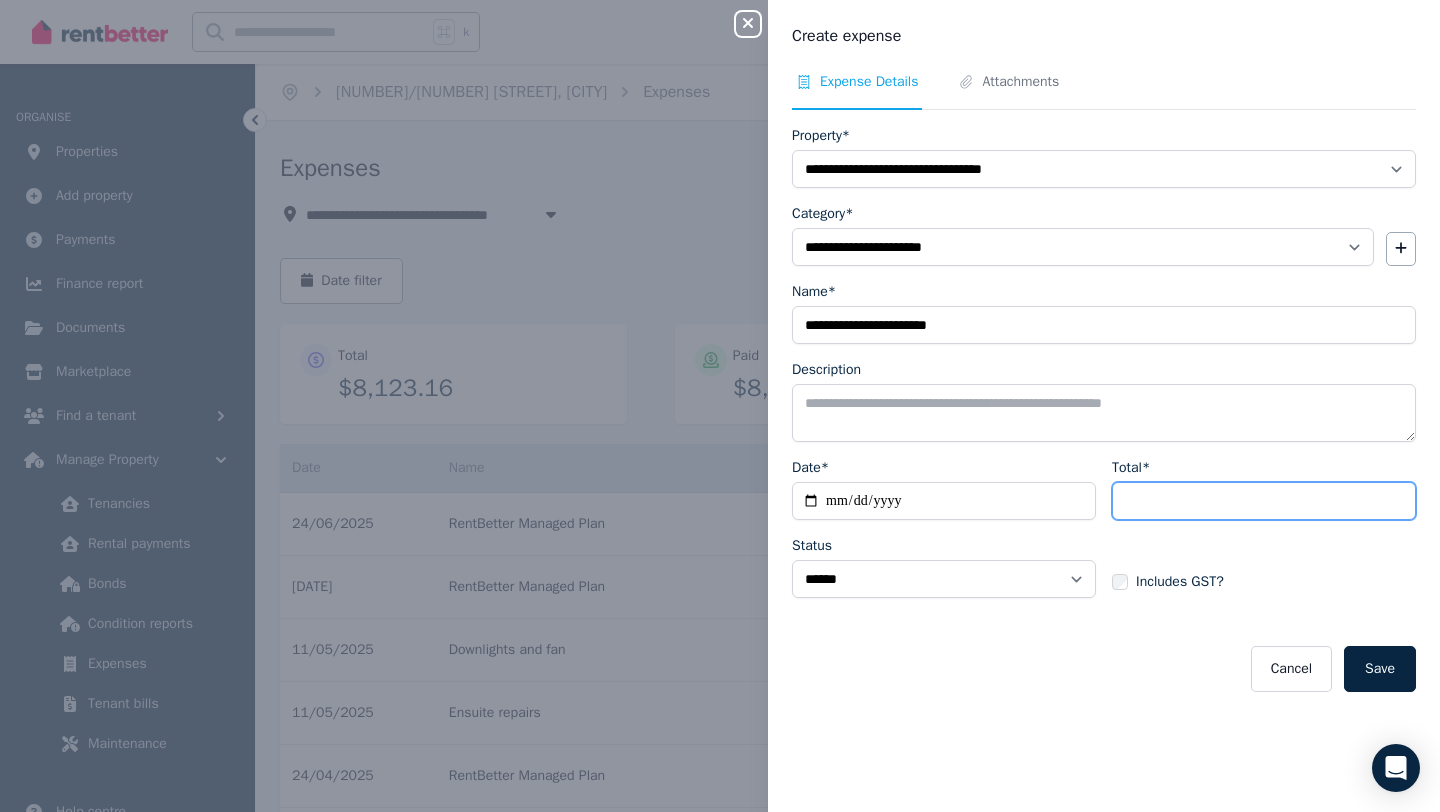 click on "Total*" at bounding box center (1264, 501) 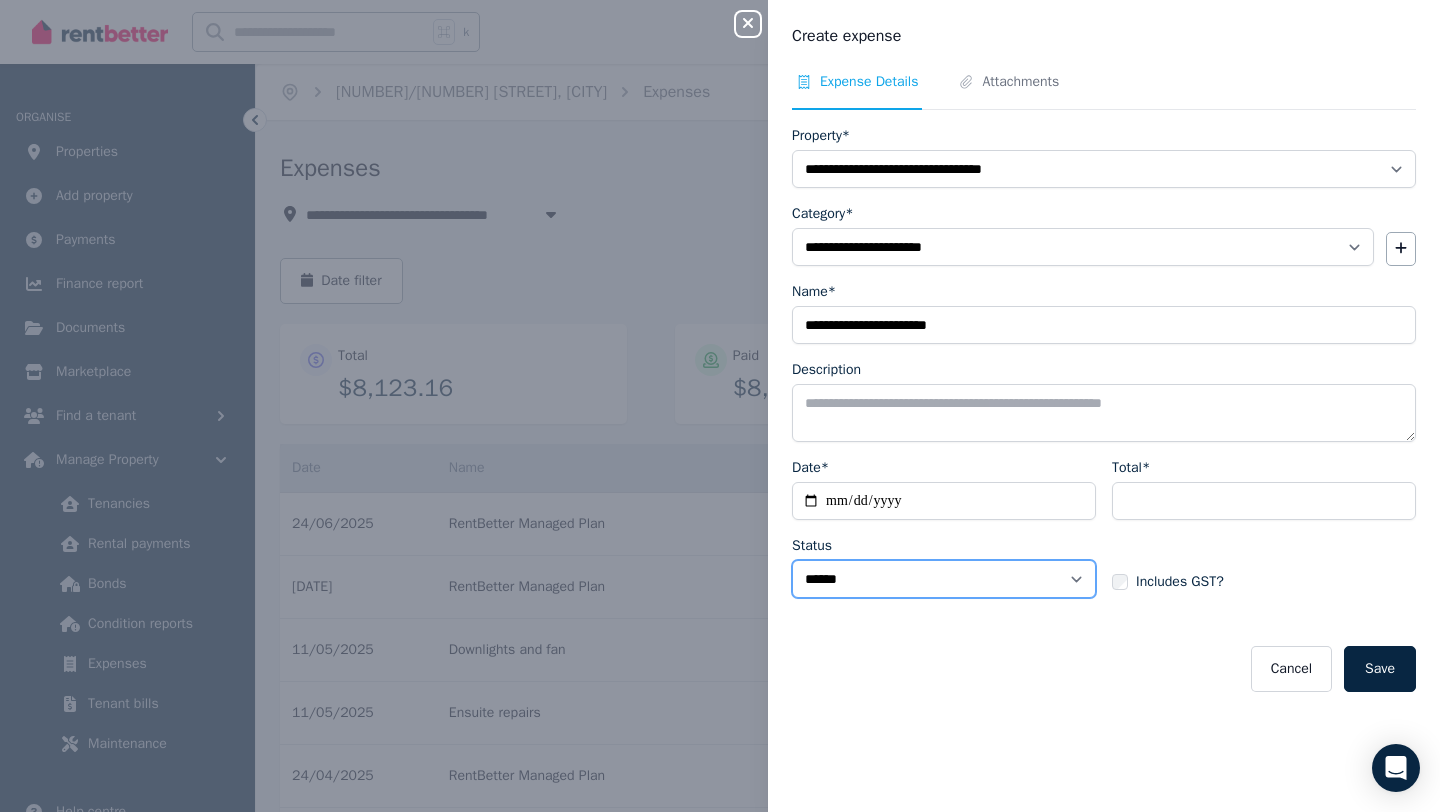 click on "****** ****" at bounding box center (944, 579) 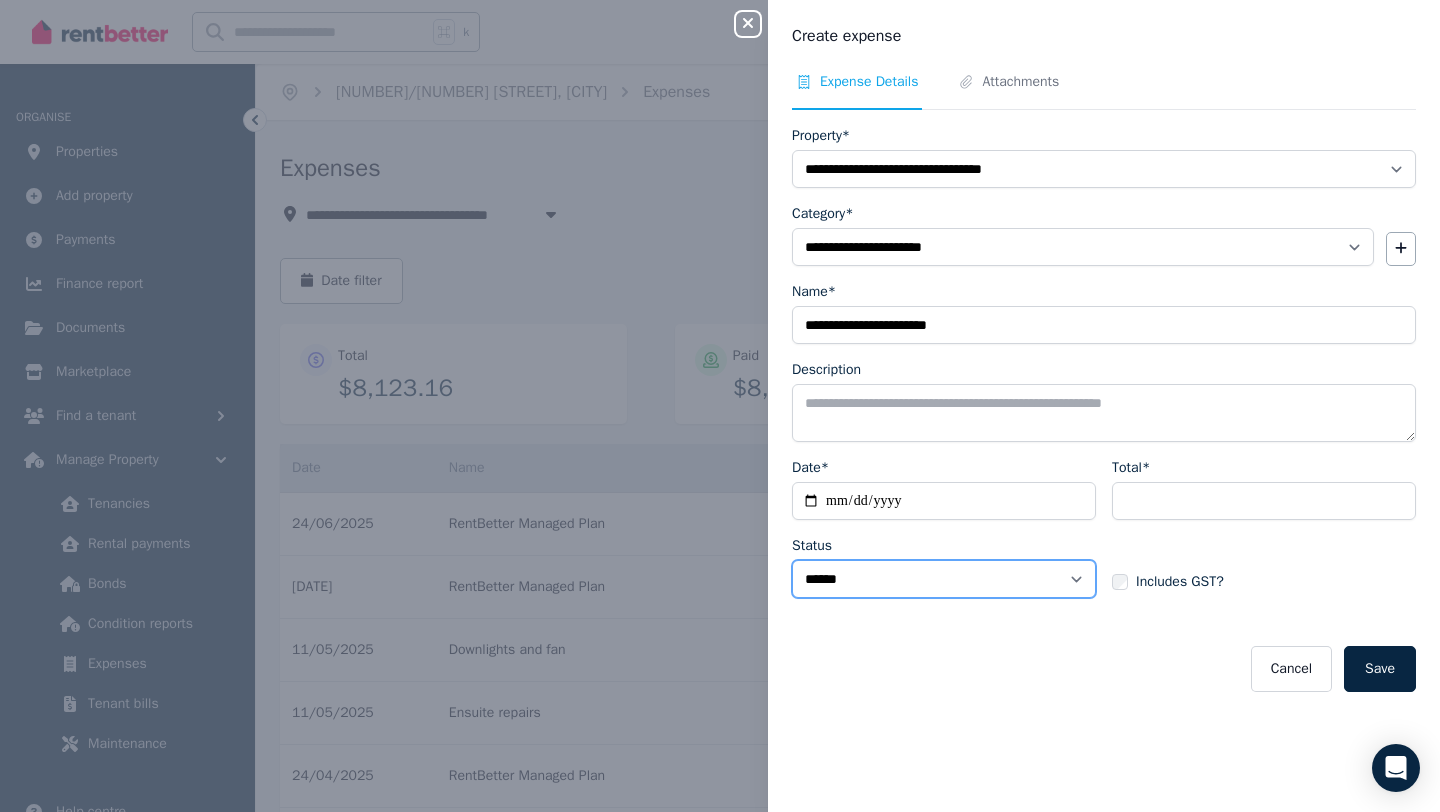 select on "**********" 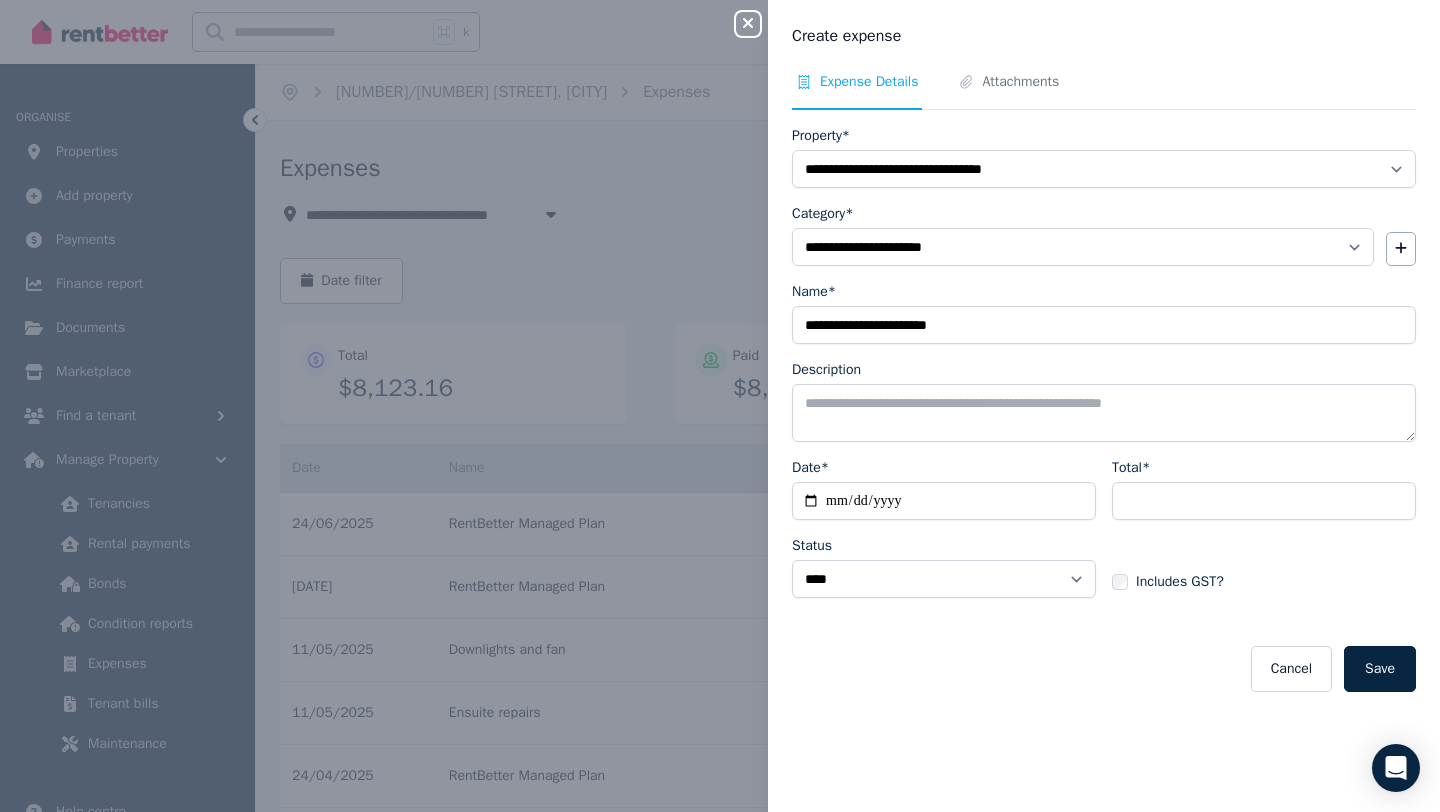 click on "Cancel Save" at bounding box center (1104, 669) 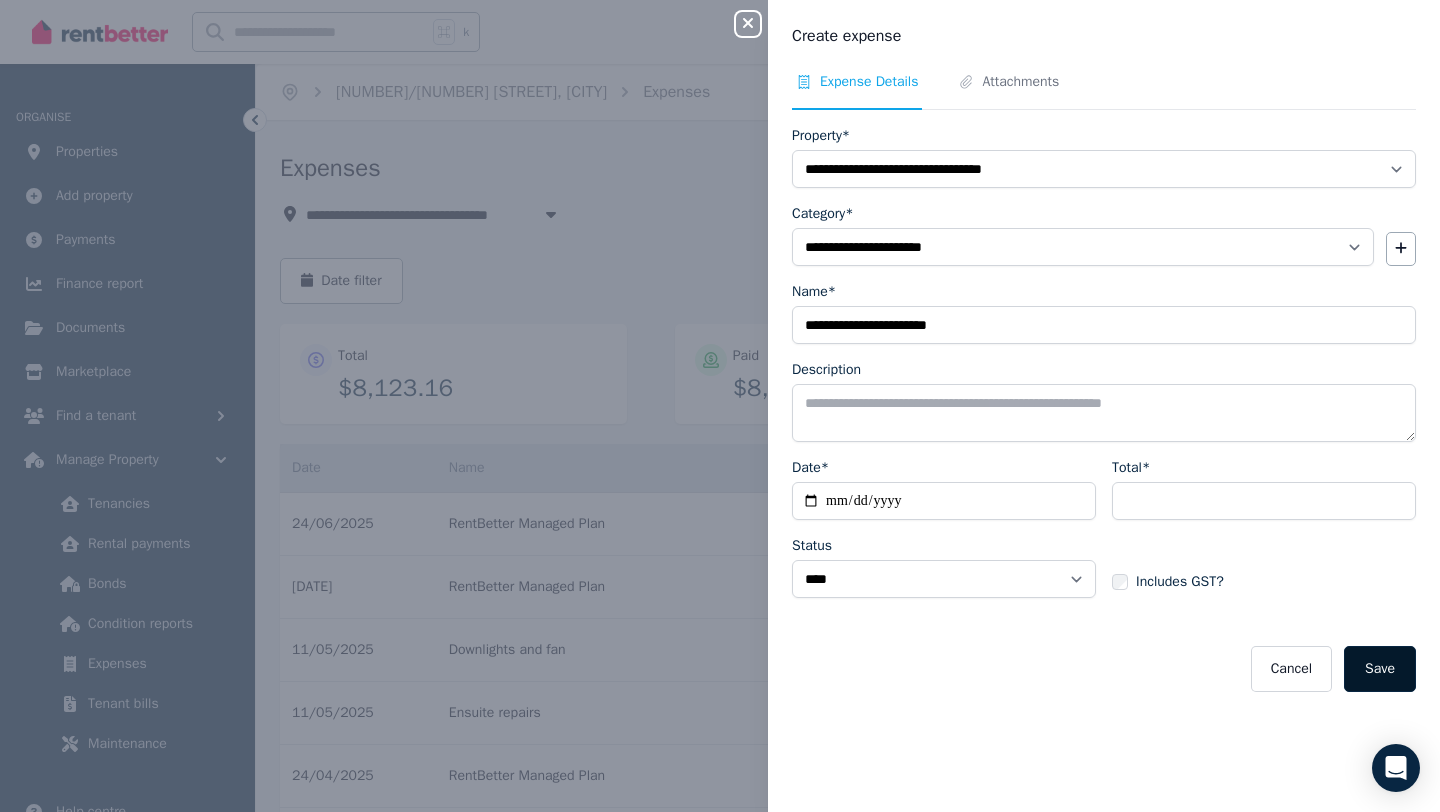 click on "Save" at bounding box center [1380, 669] 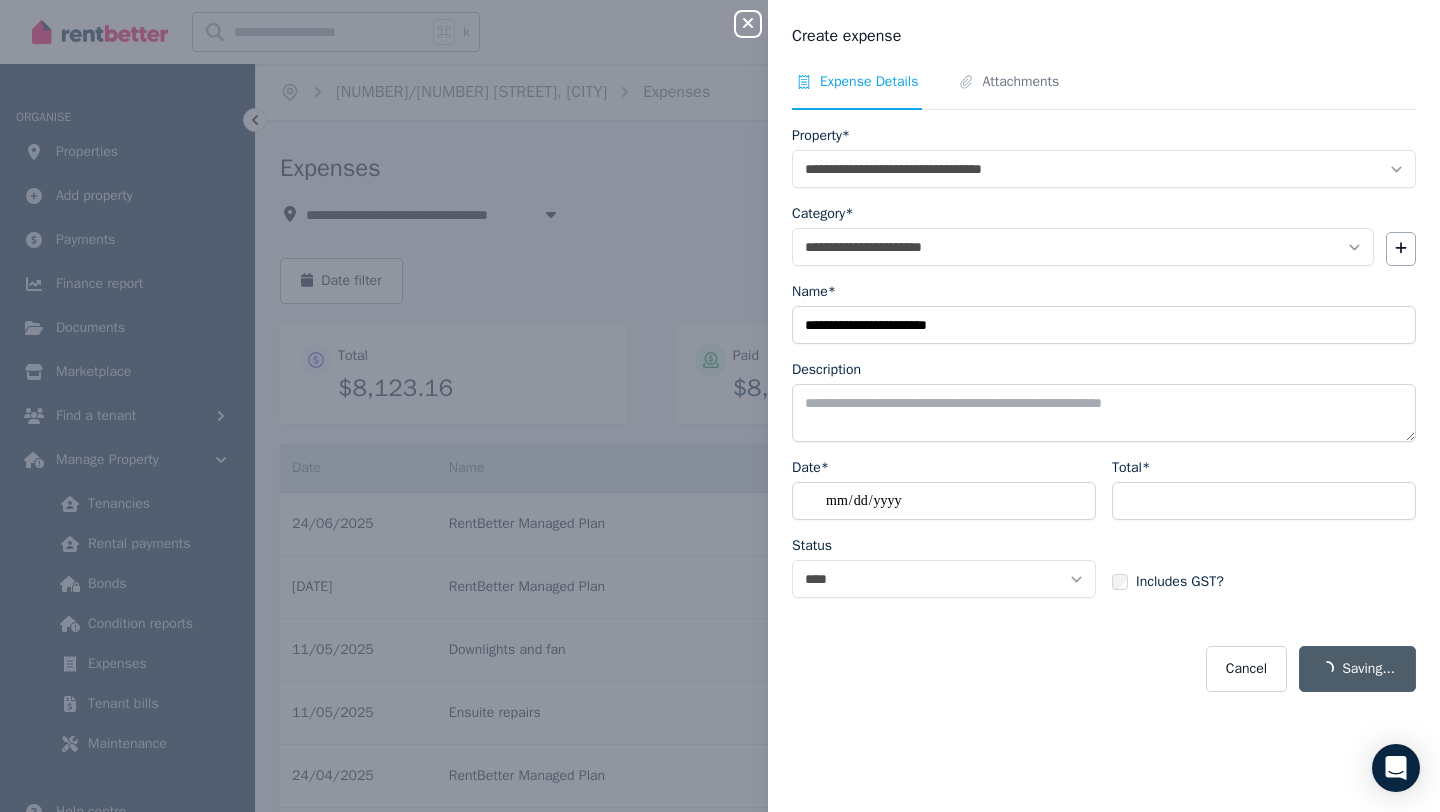 select on "**********" 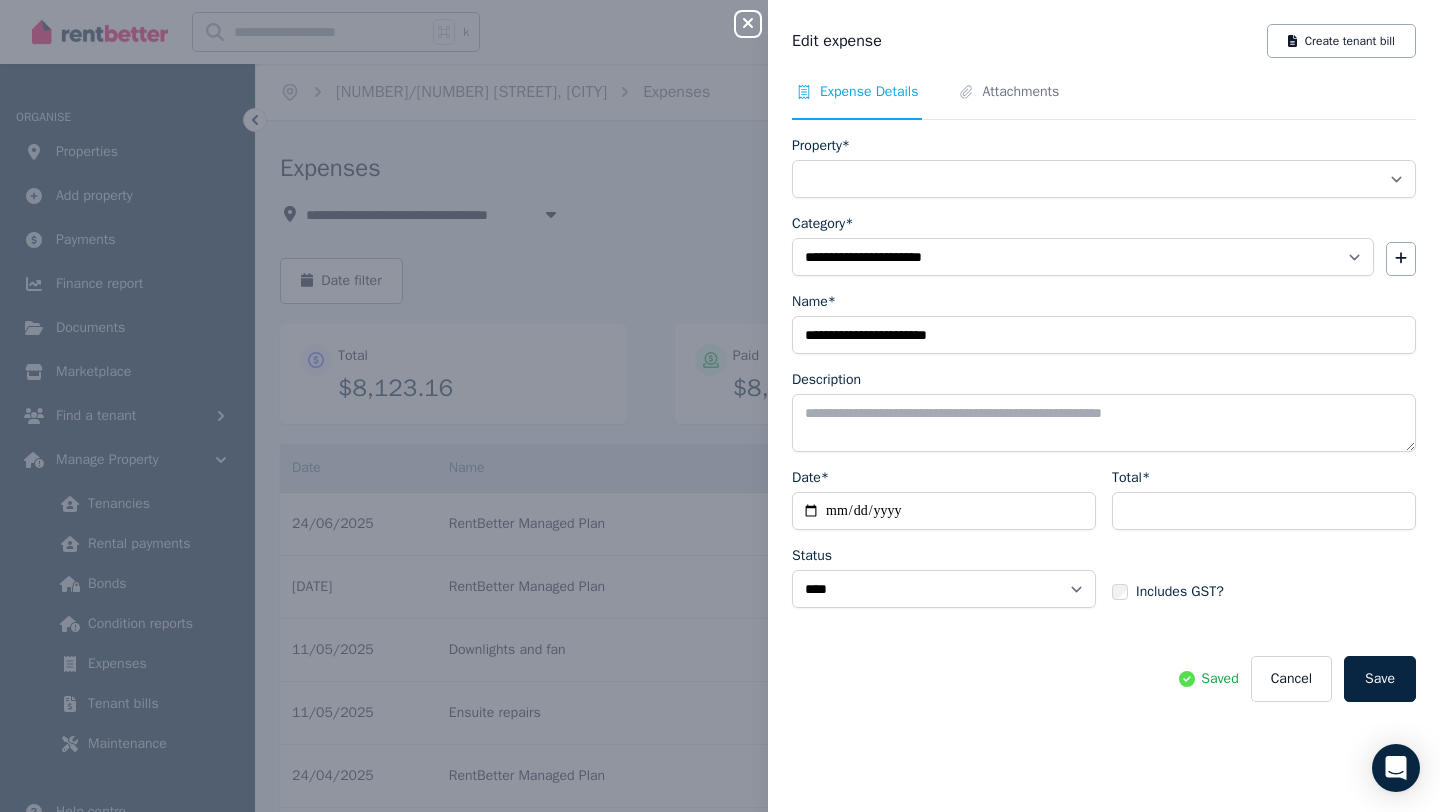 select on "**********" 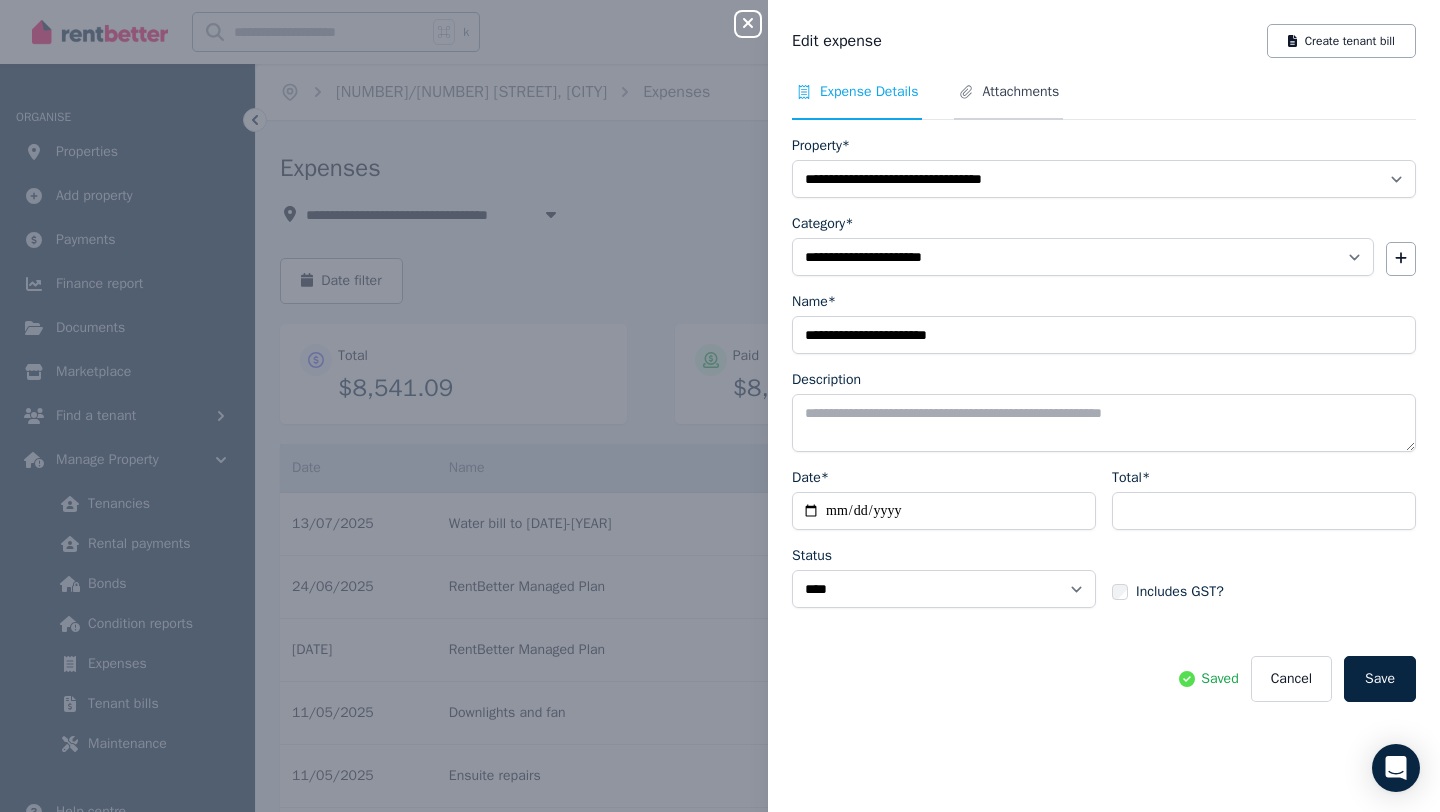 click on "Attachments" at bounding box center (1020, 92) 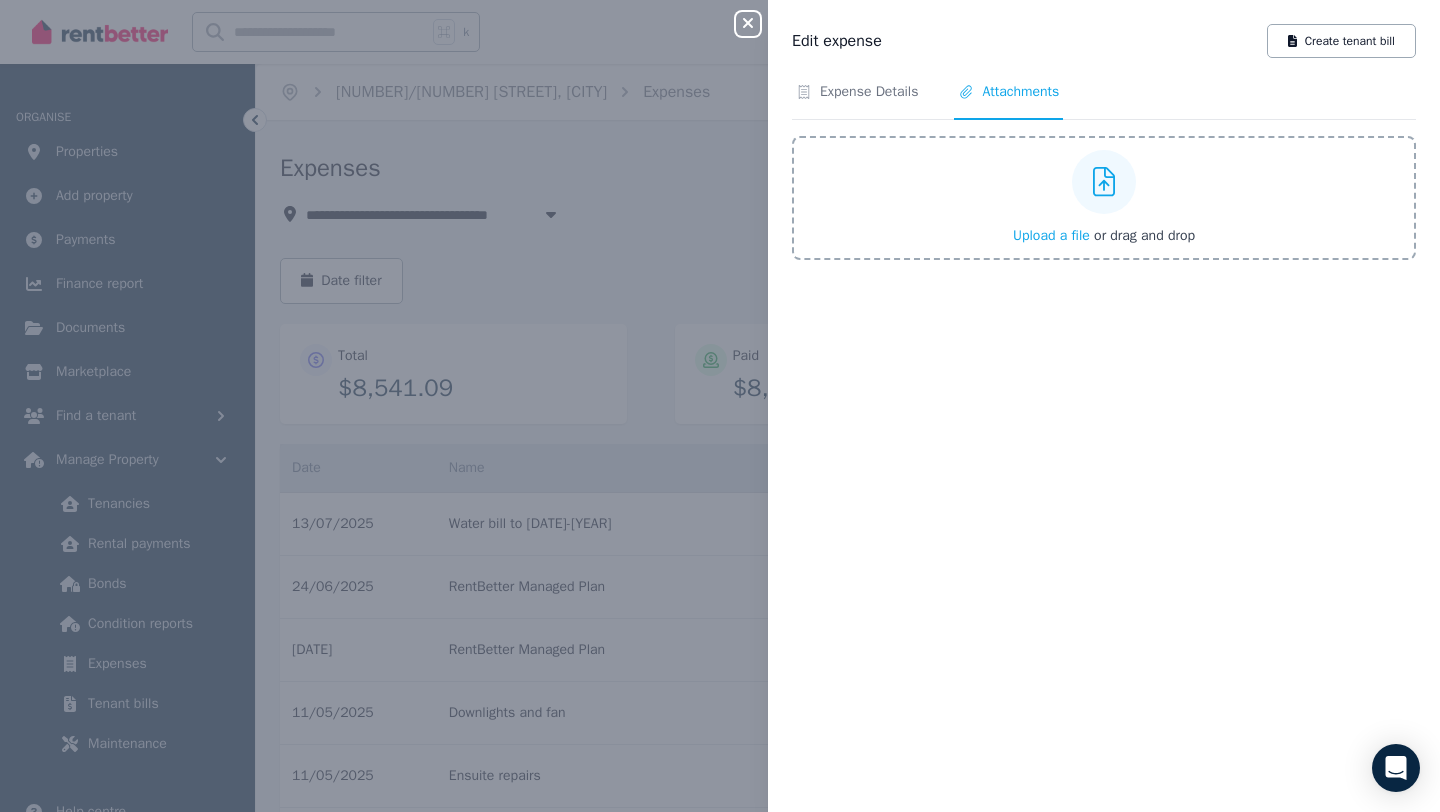 click on "Upload a file" at bounding box center (1051, 235) 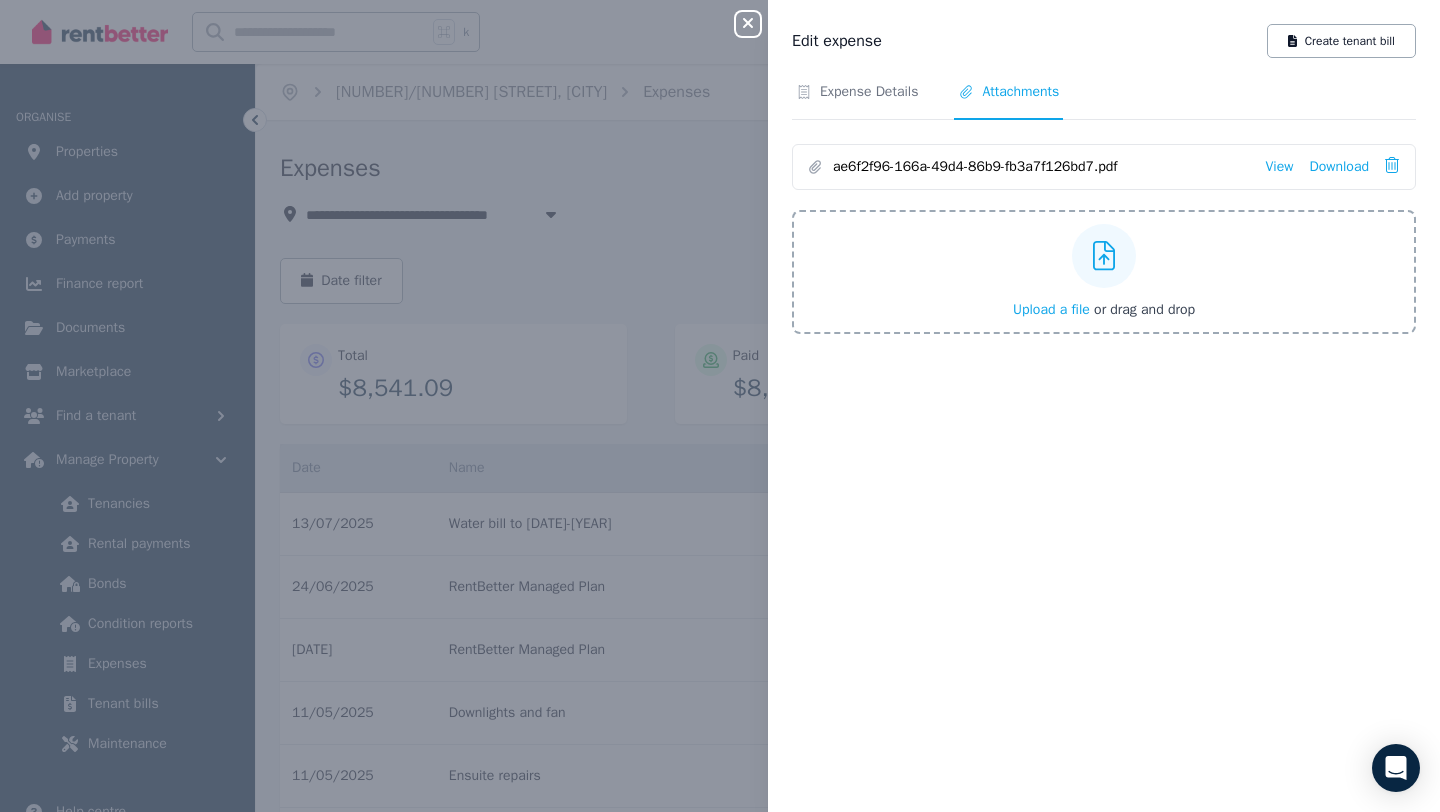 click 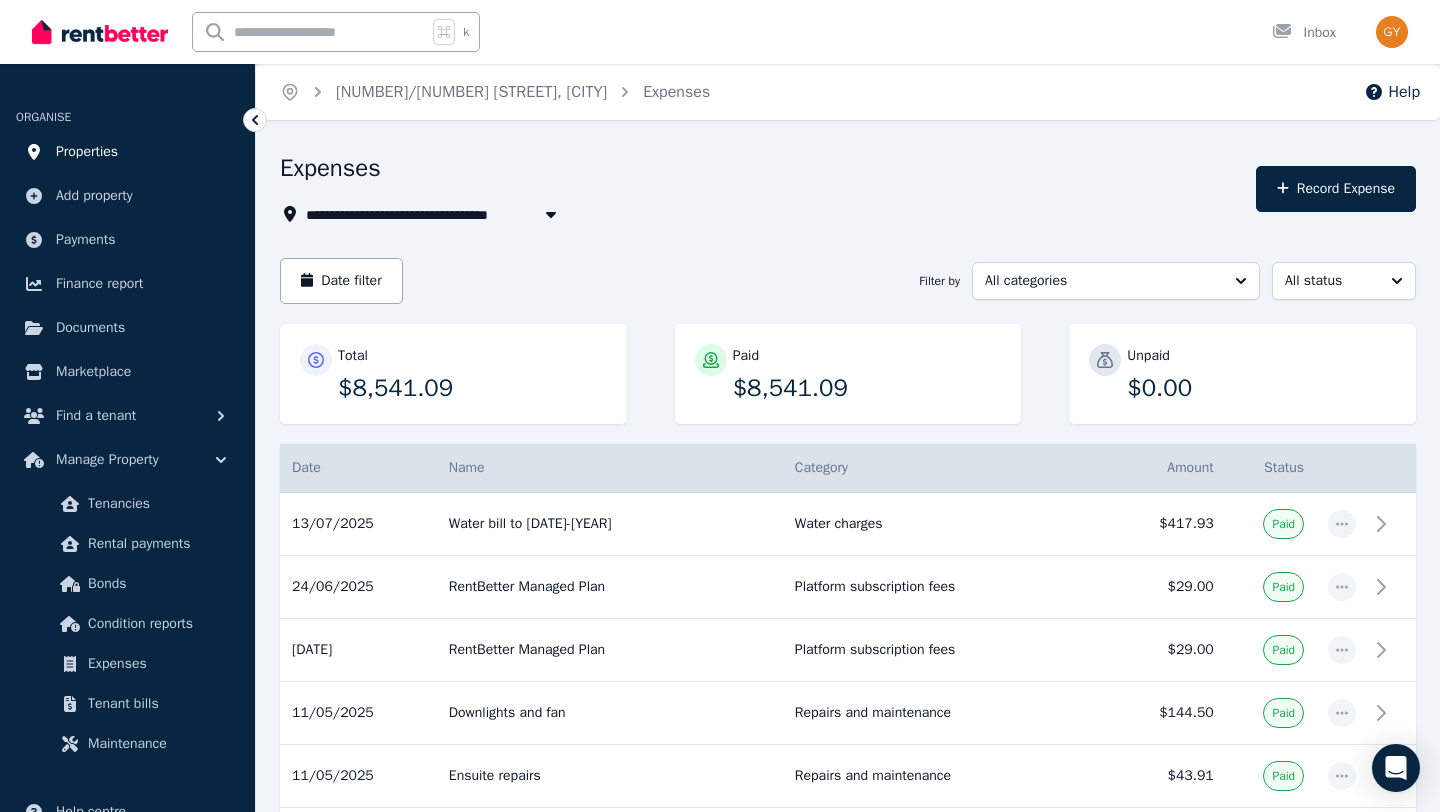 click on "Properties" at bounding box center (87, 152) 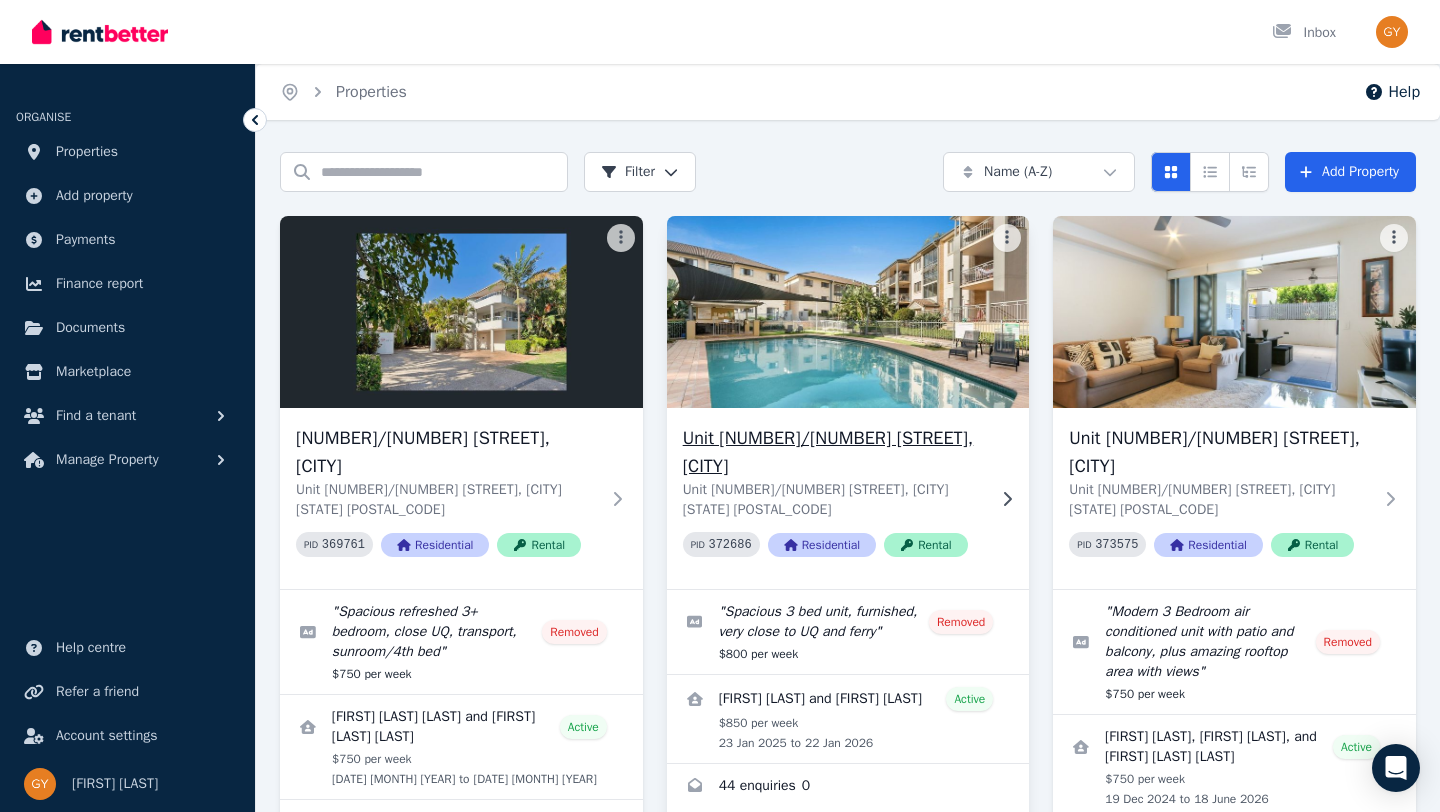click on "Unit [NUMBER]/[NUMBER] [STREET], [CITY]" at bounding box center (834, 452) 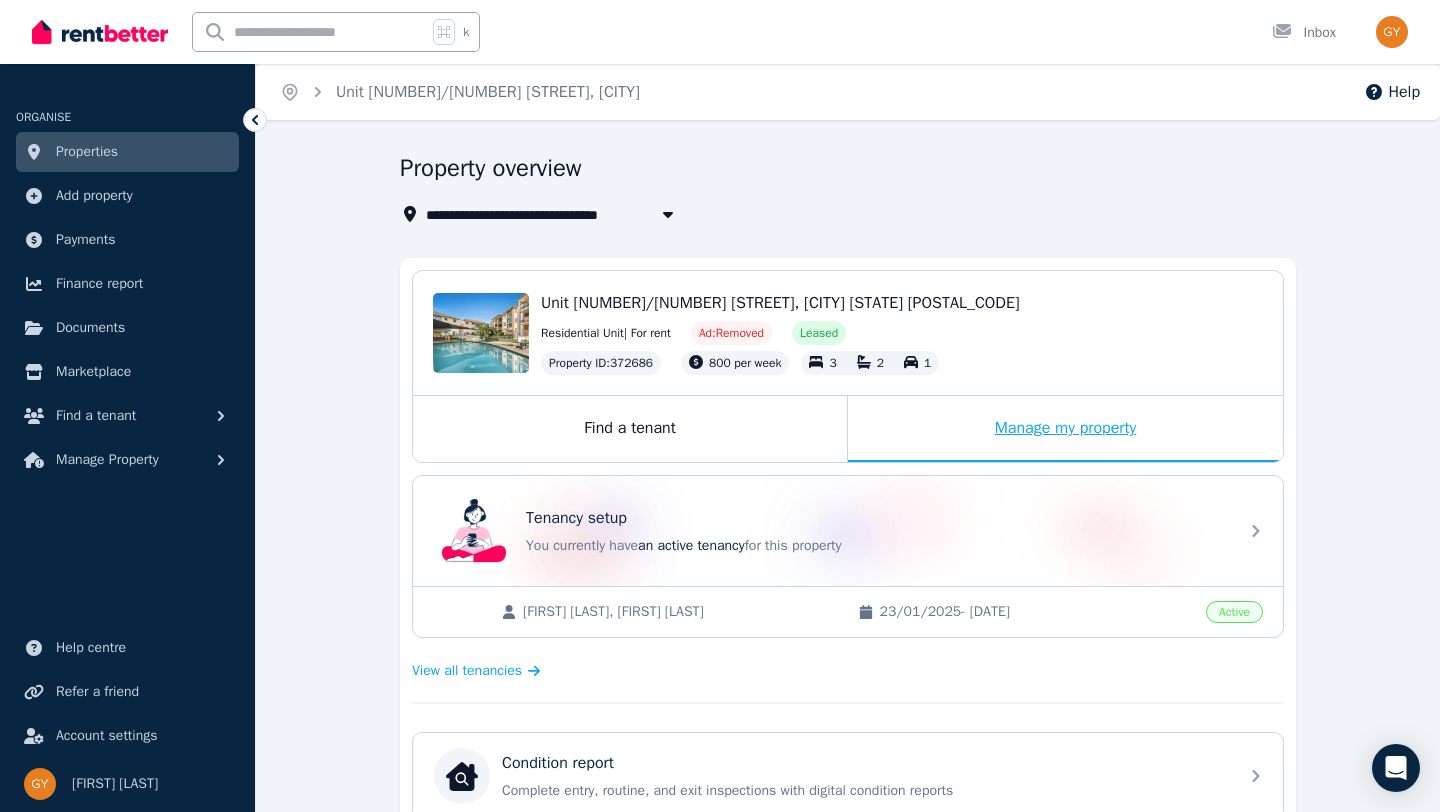 click on "Manage my property" at bounding box center [1065, 429] 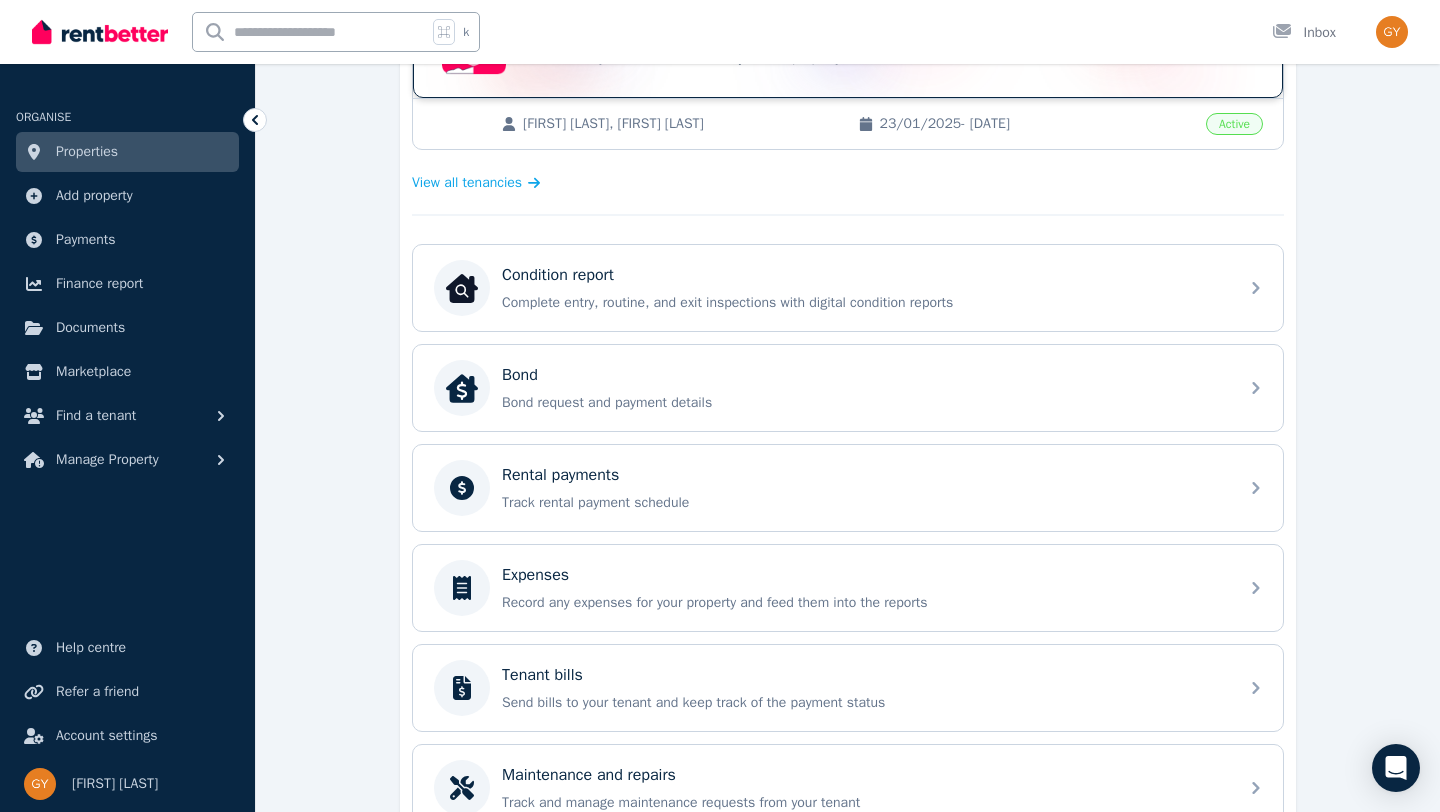 scroll, scrollTop: 526, scrollLeft: 0, axis: vertical 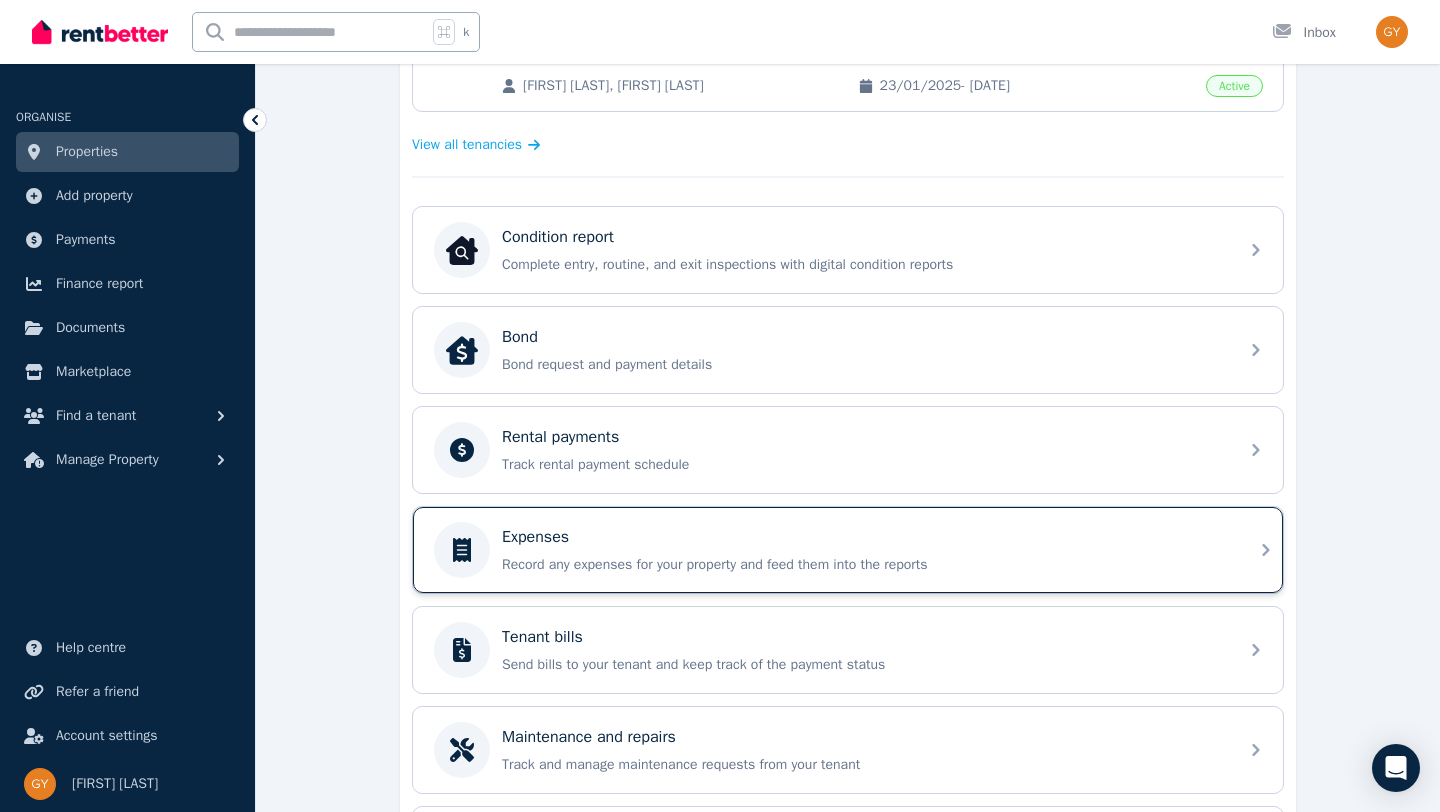 click on "Record any expenses for your property and feed them into the reports" at bounding box center (864, 565) 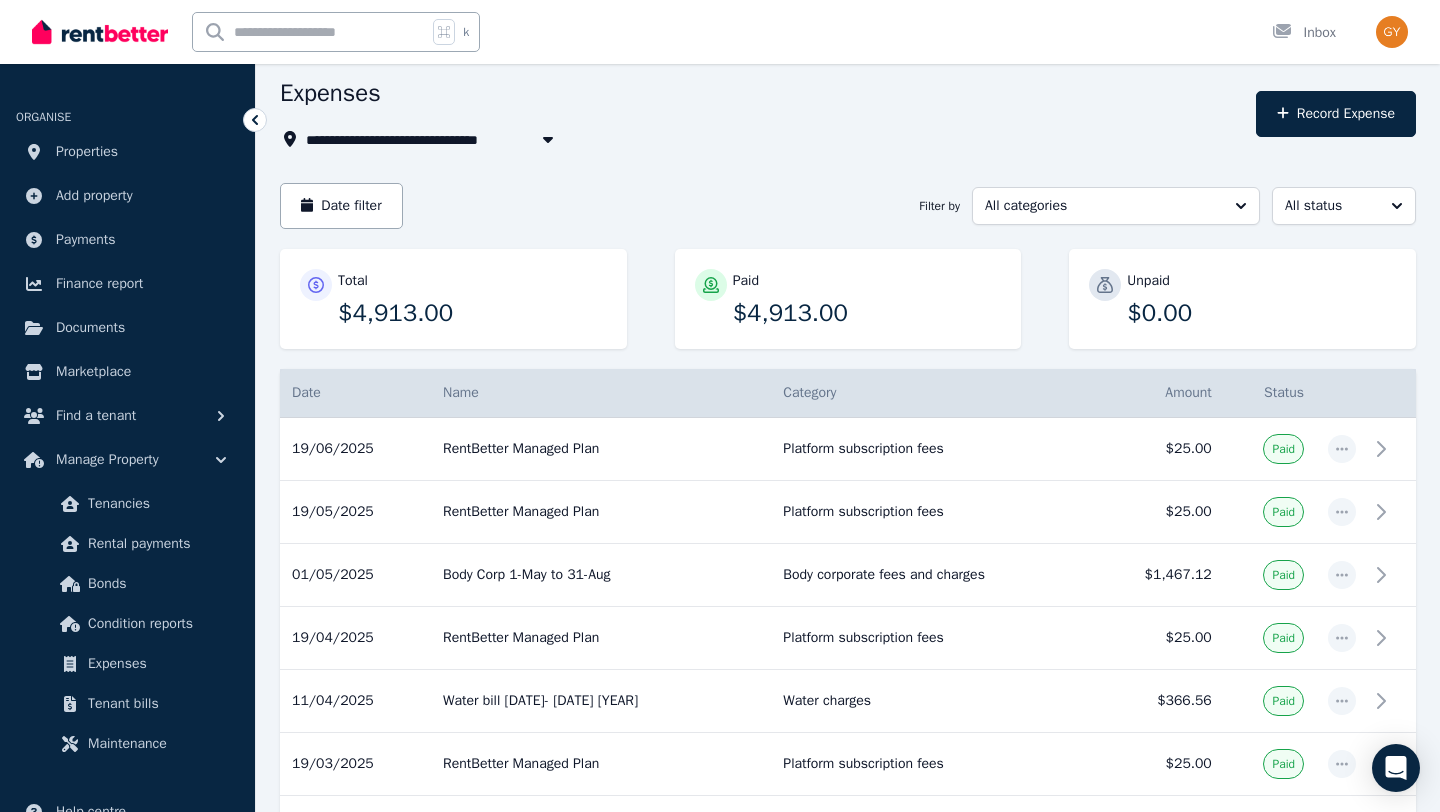 scroll, scrollTop: 0, scrollLeft: 0, axis: both 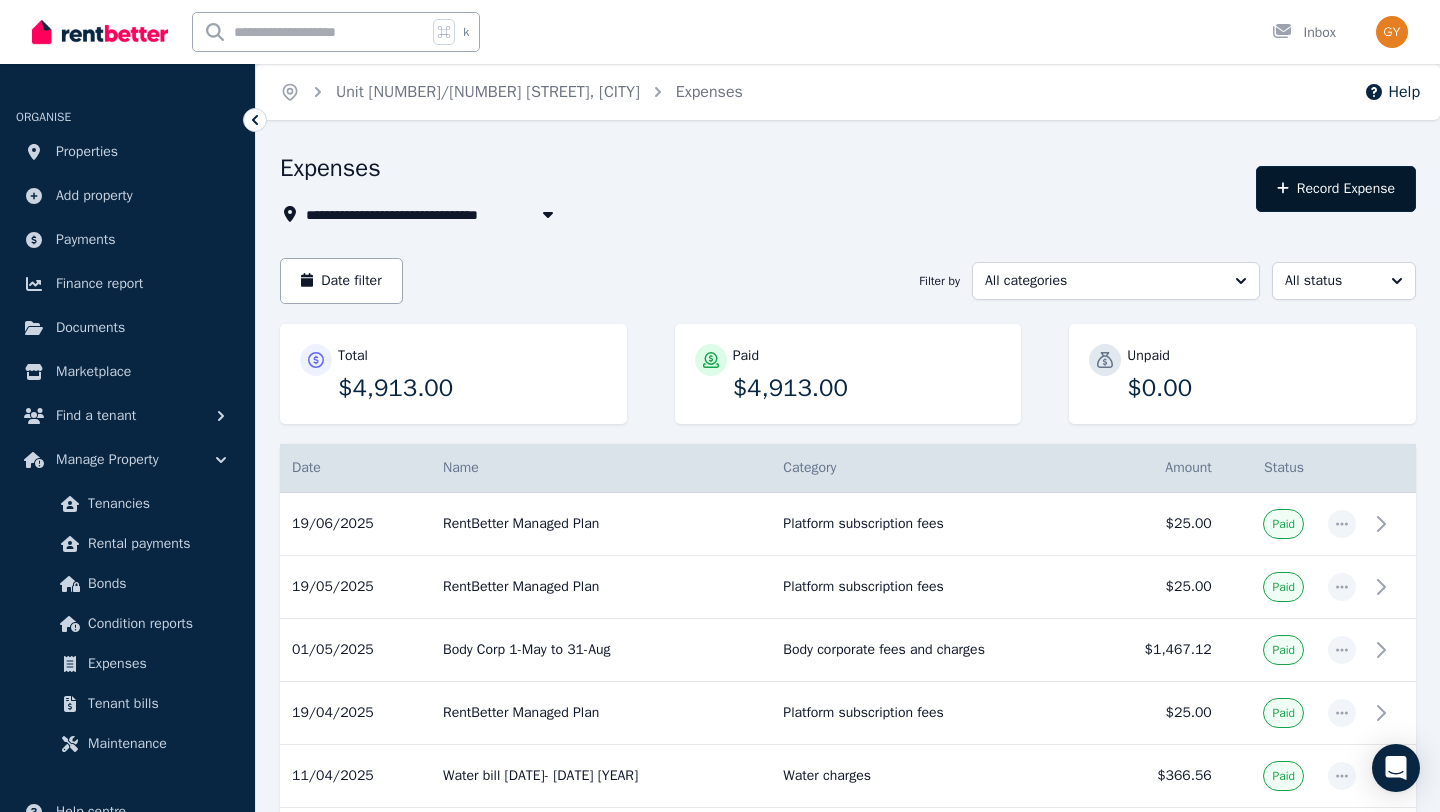 click on "Record Expense" at bounding box center [1336, 189] 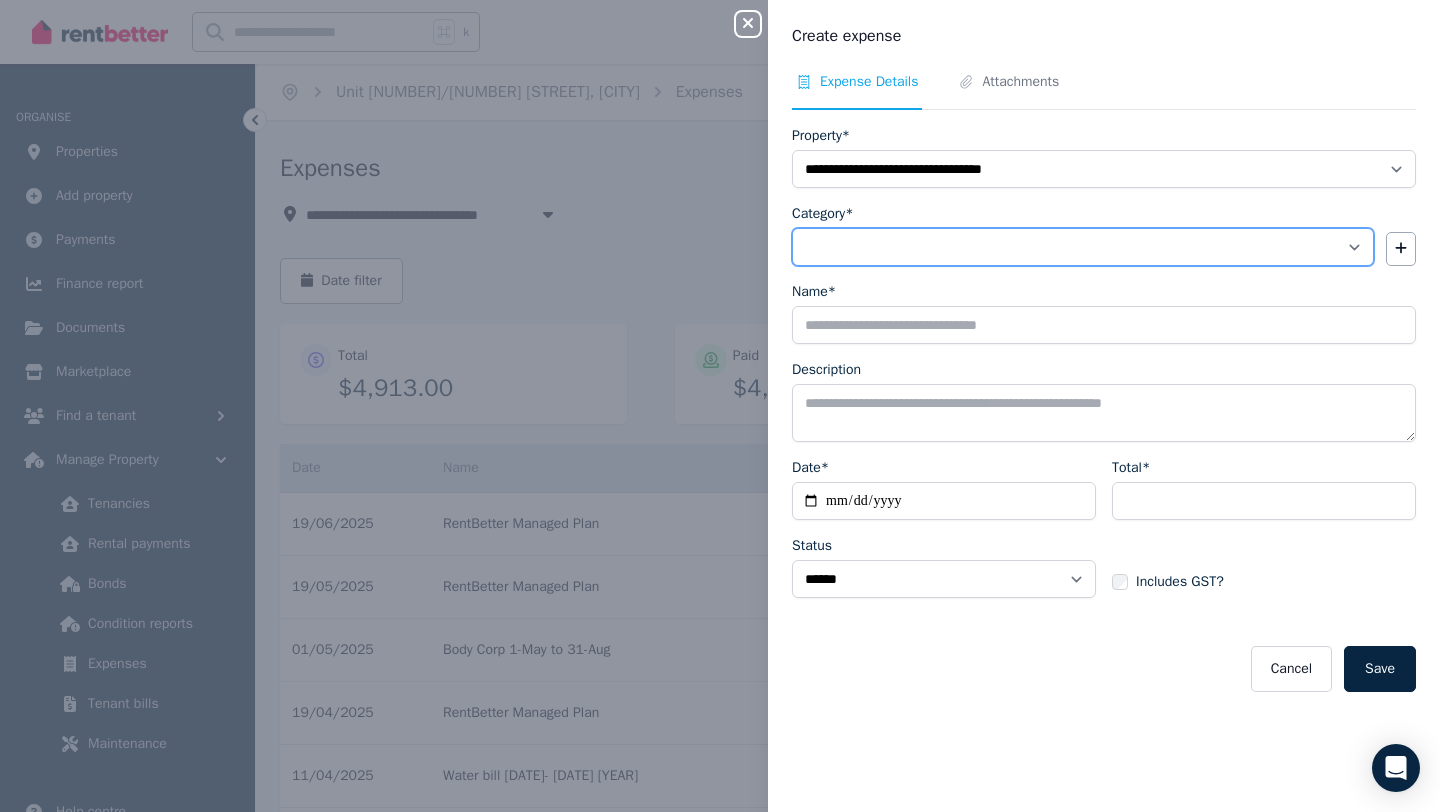 click on "**********" at bounding box center [1083, 247] 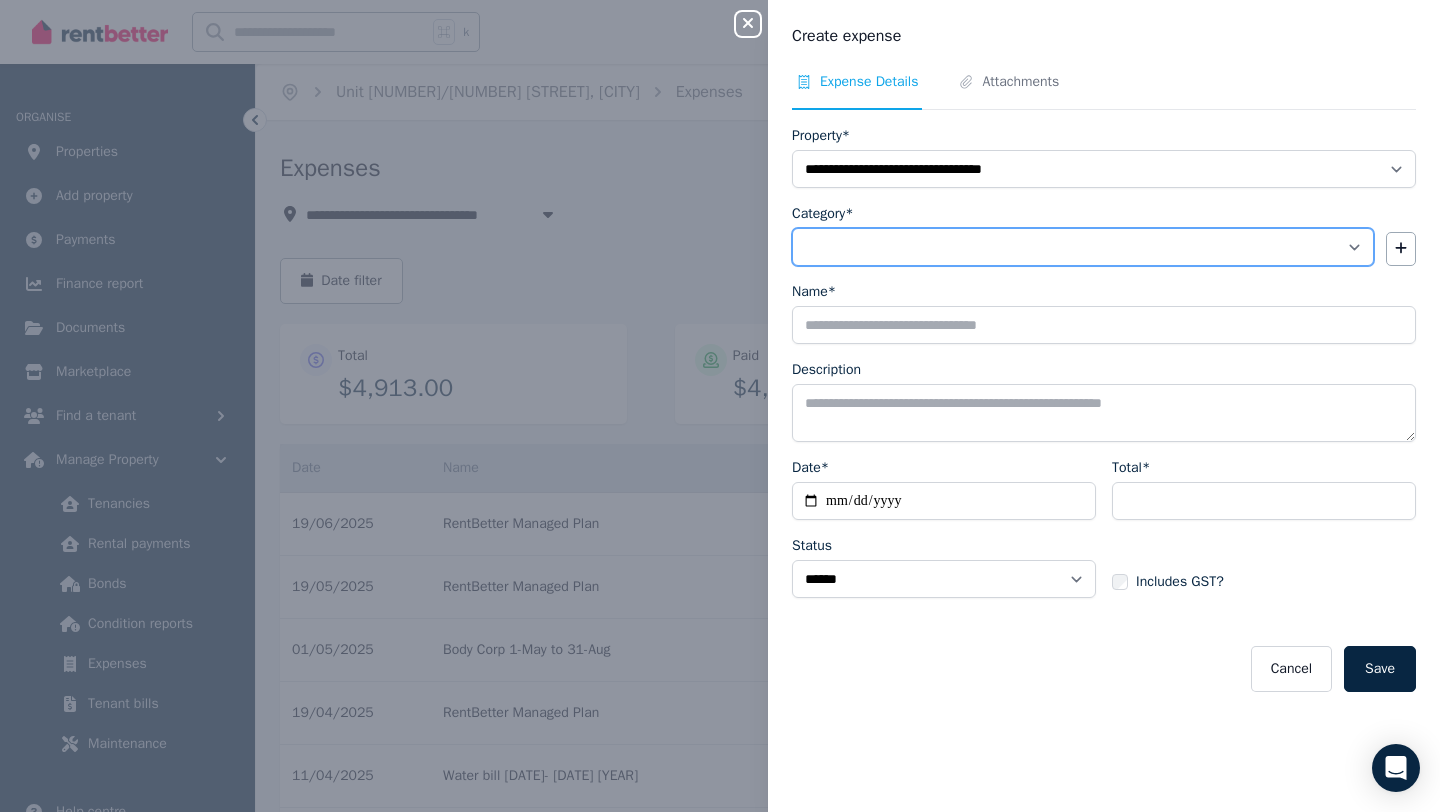 select on "**********" 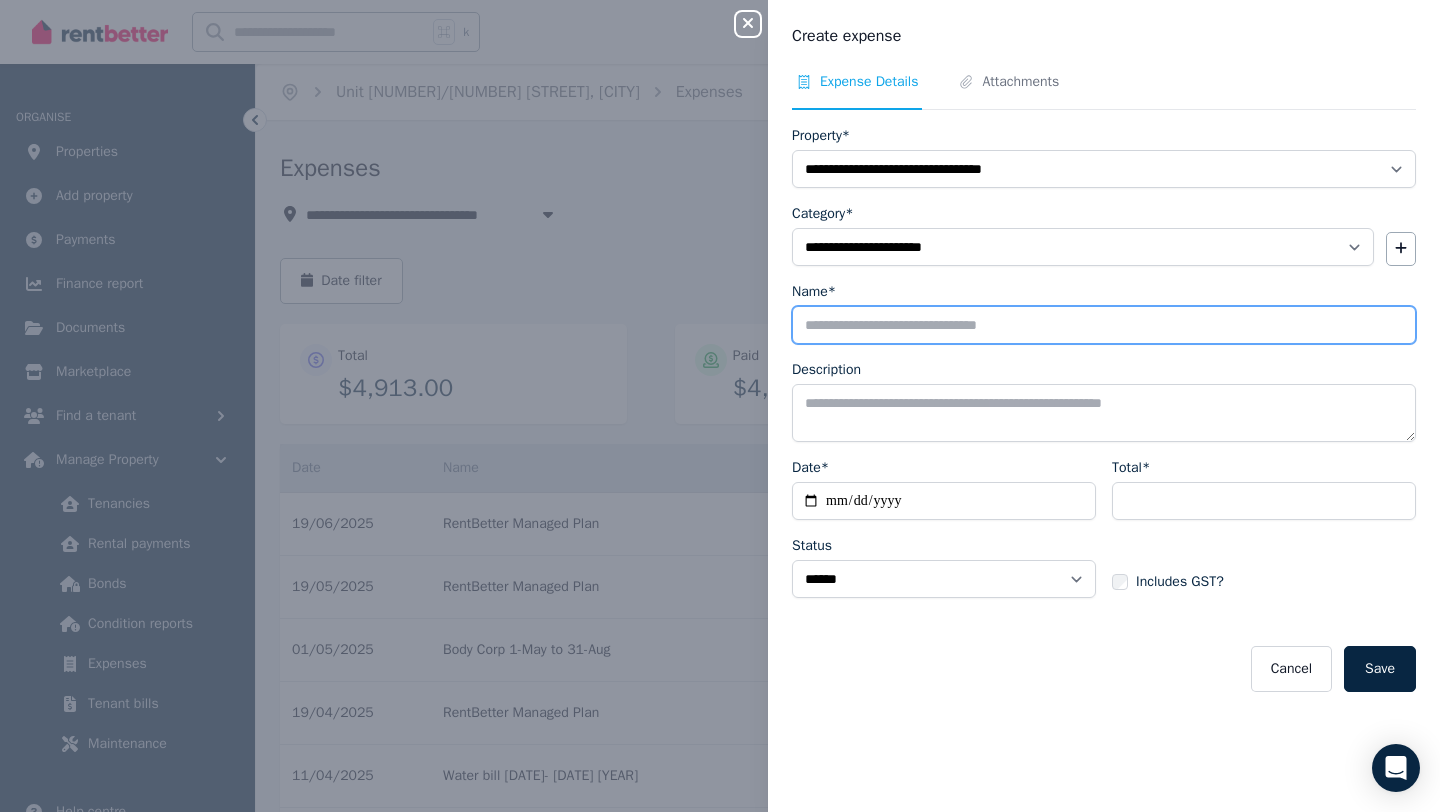 click on "Name*" at bounding box center [1104, 325] 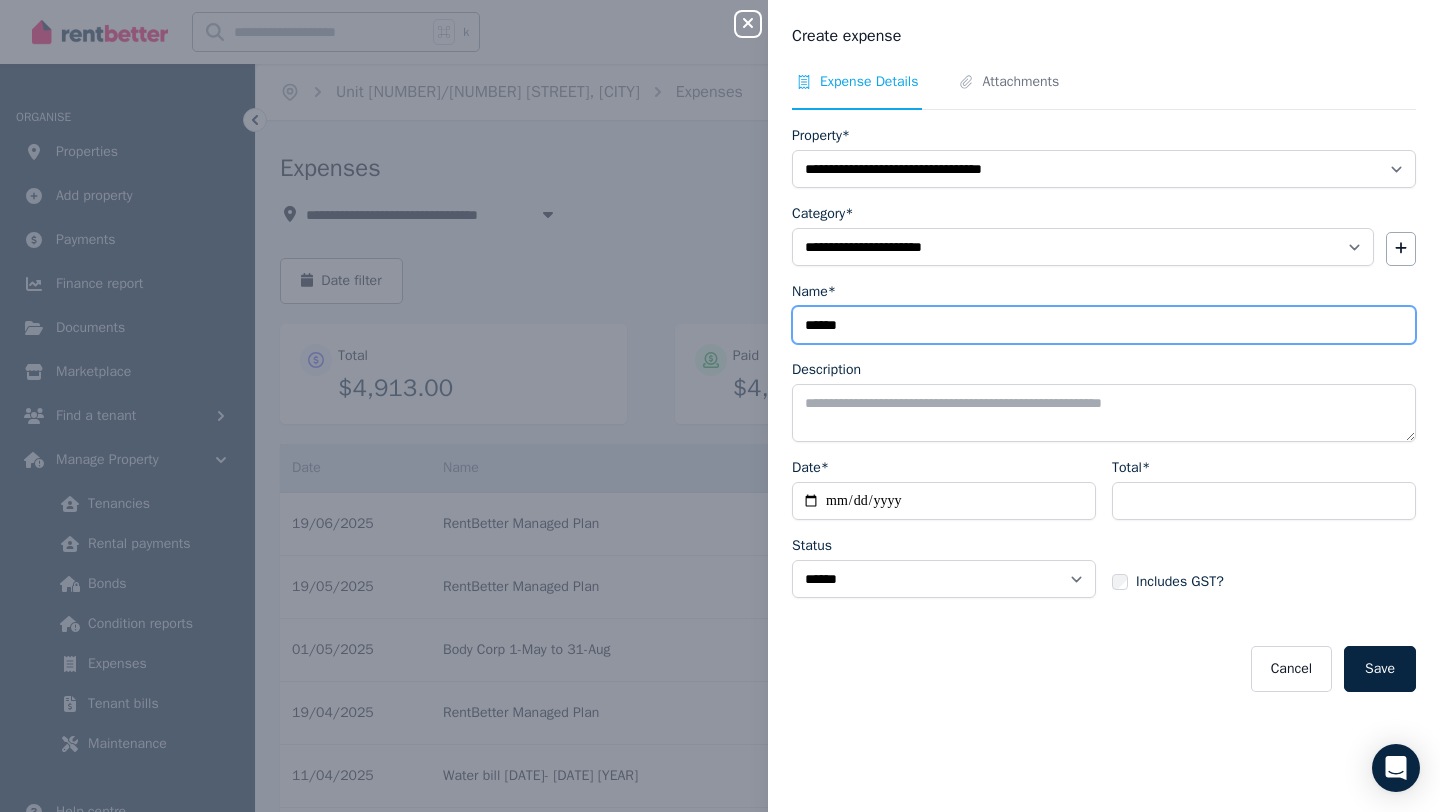 type on "**********" 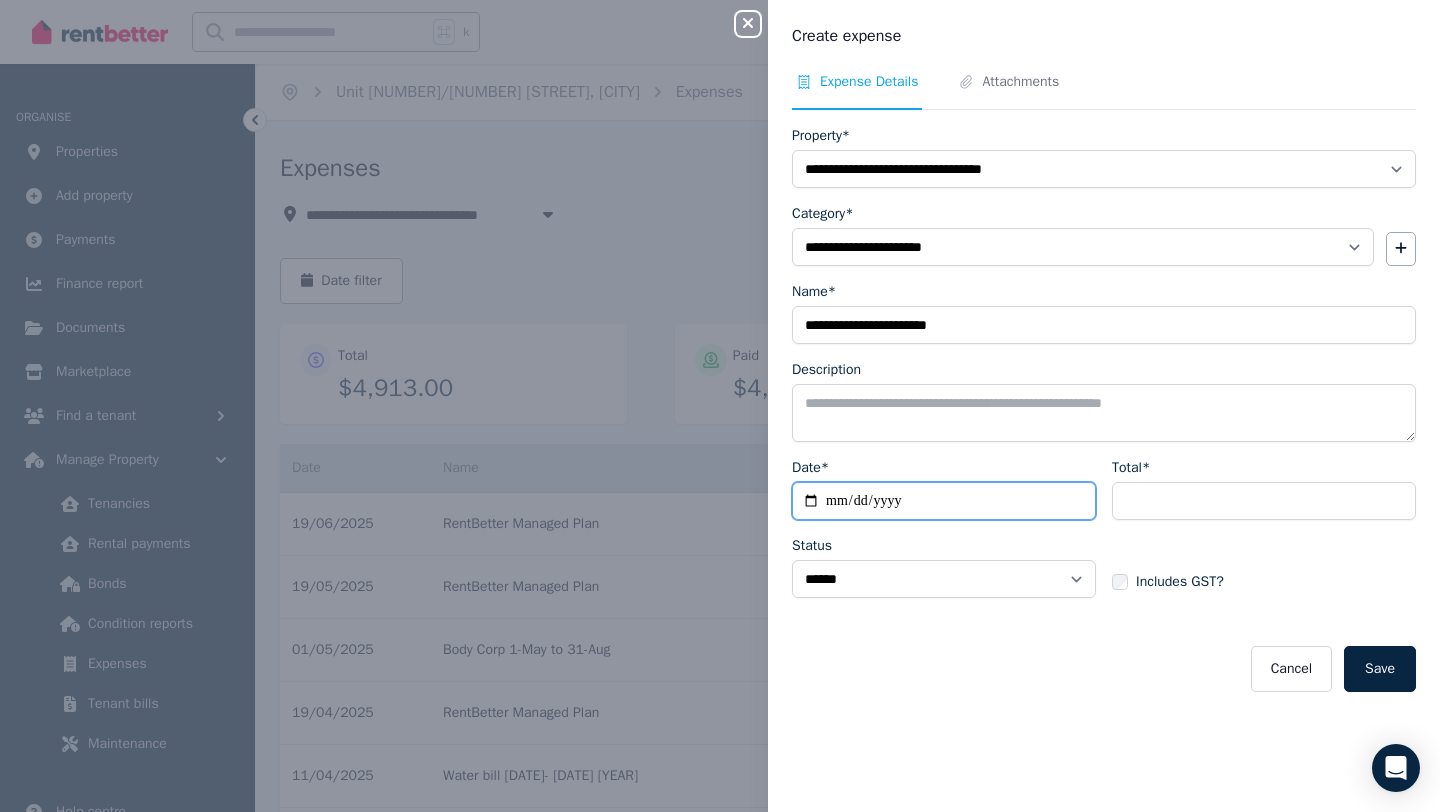 click on "Date*" at bounding box center (944, 501) 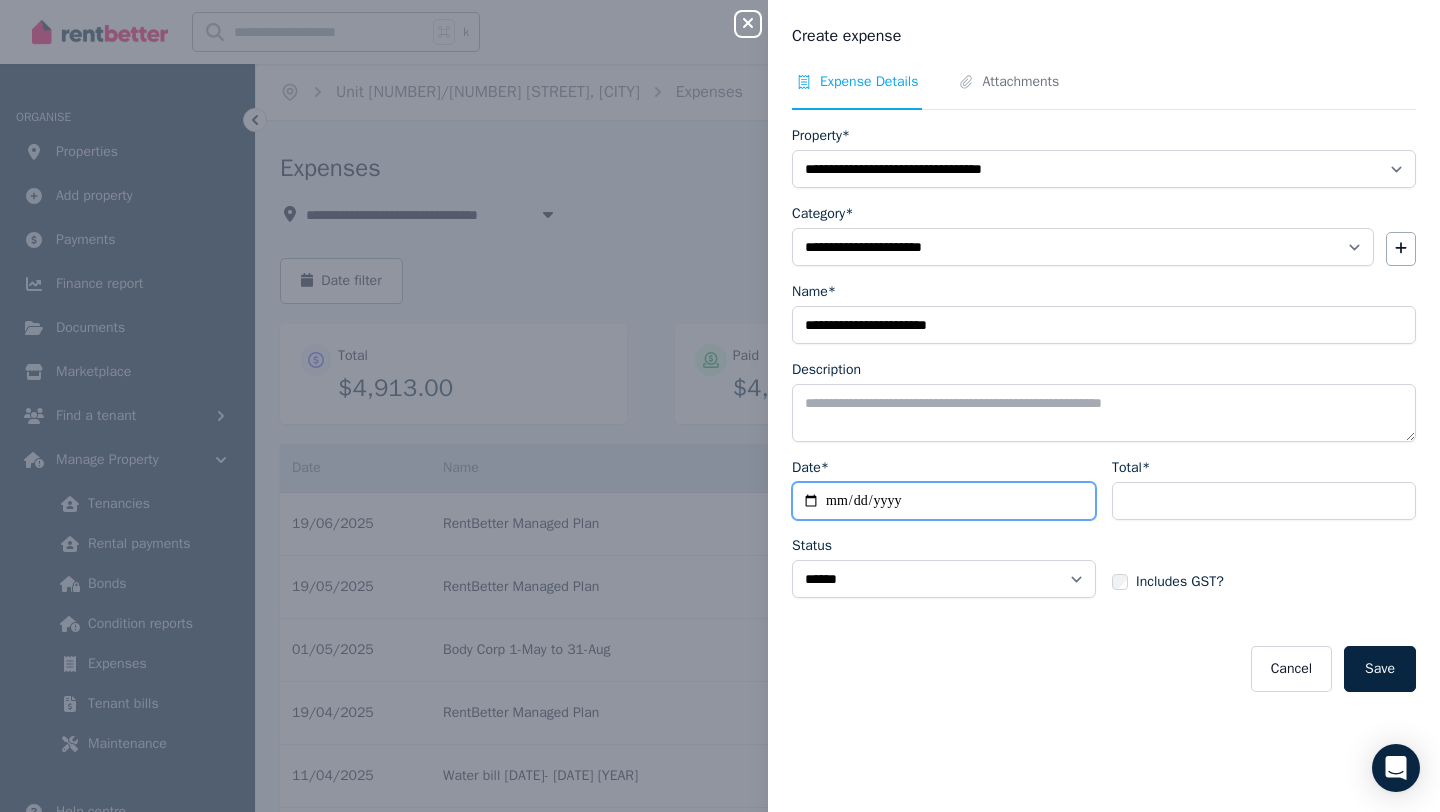 type on "**********" 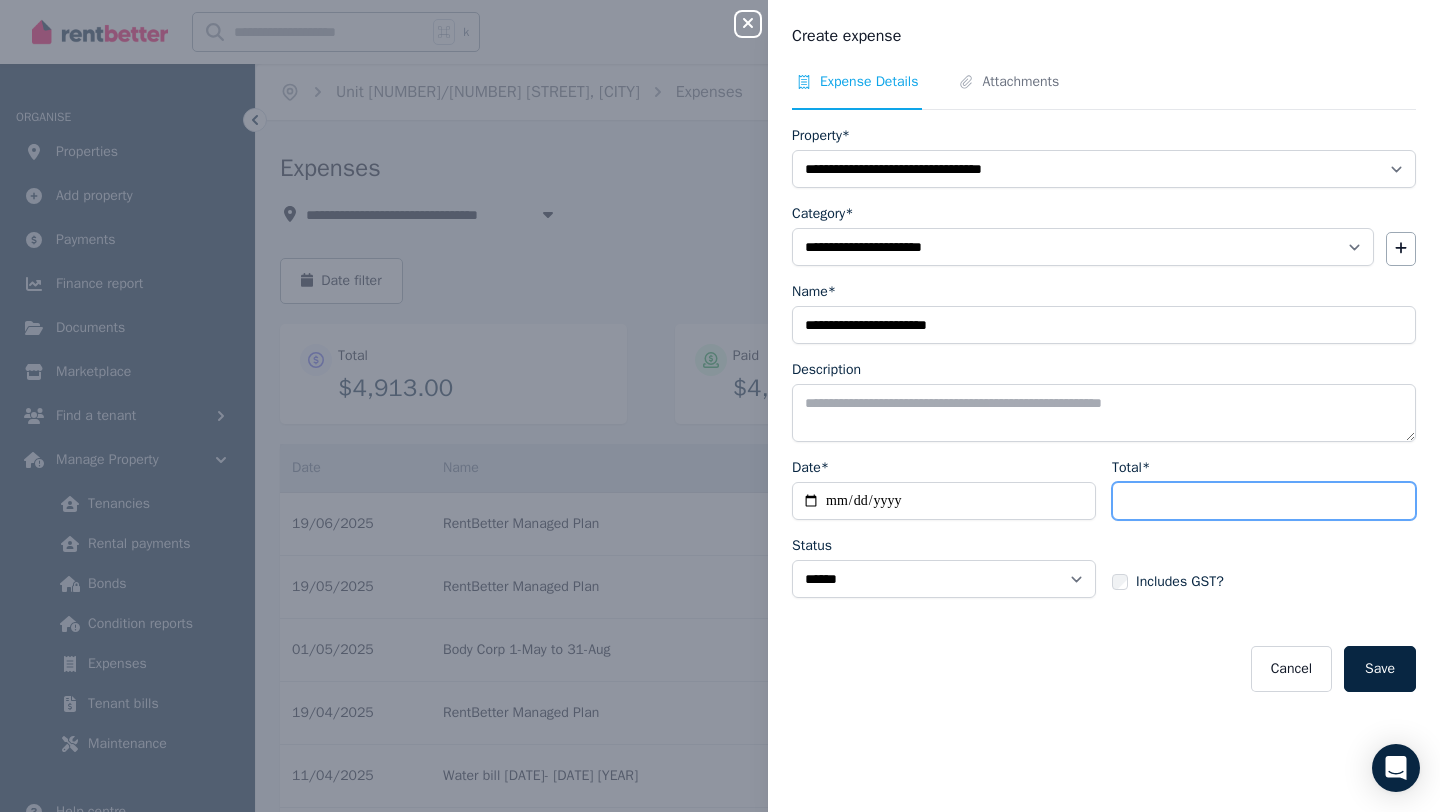 click on "Total*" at bounding box center (1264, 501) 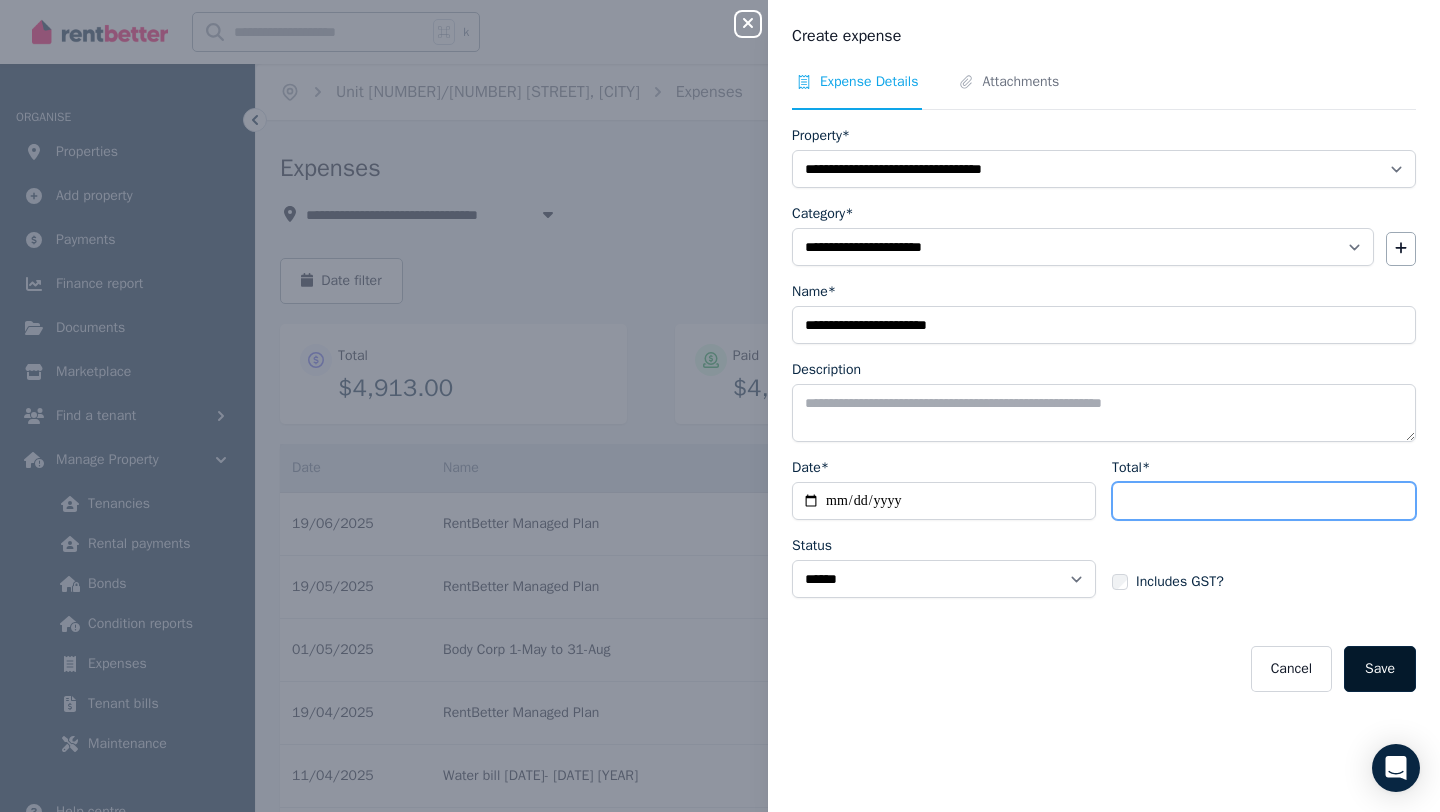type on "******" 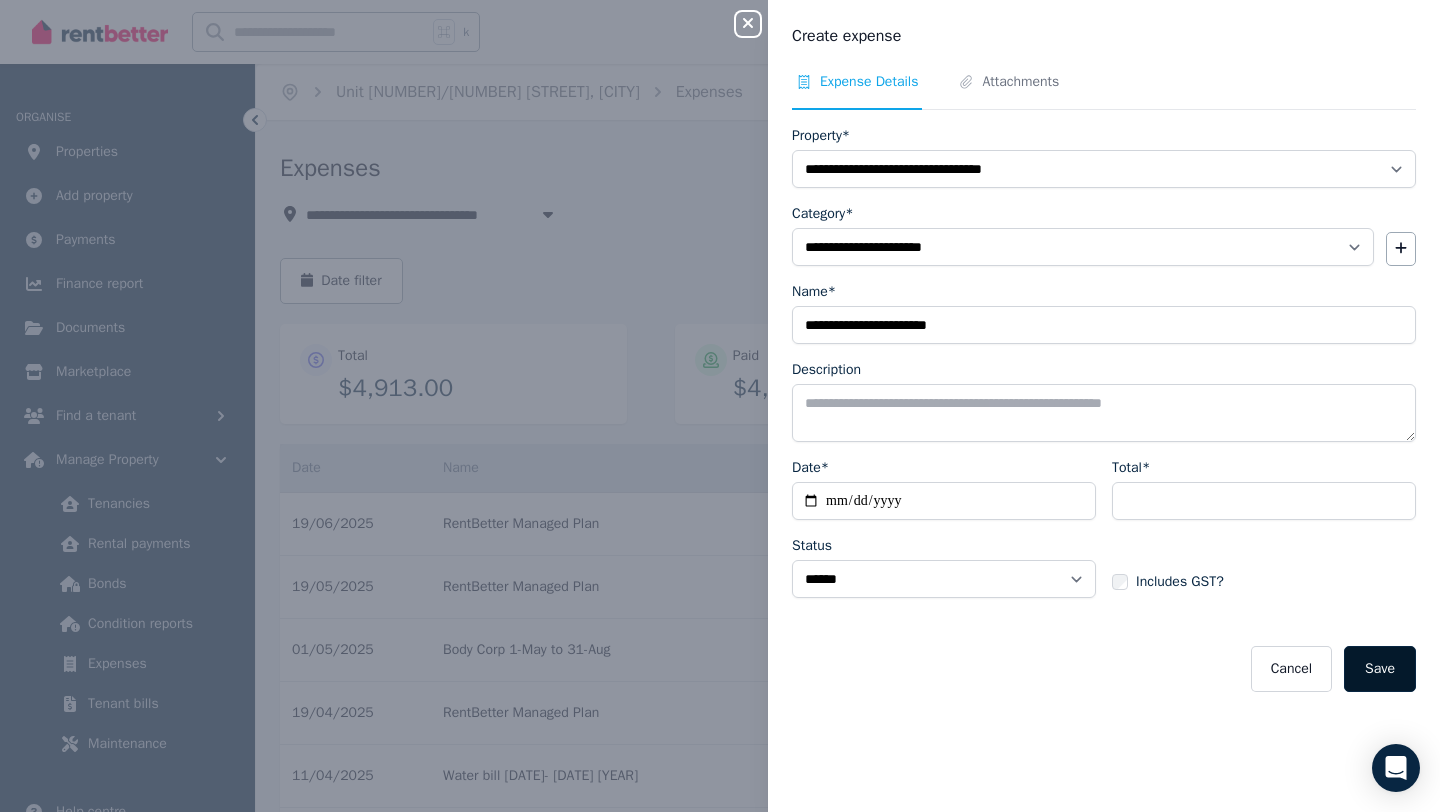 click on "Save" at bounding box center (1380, 669) 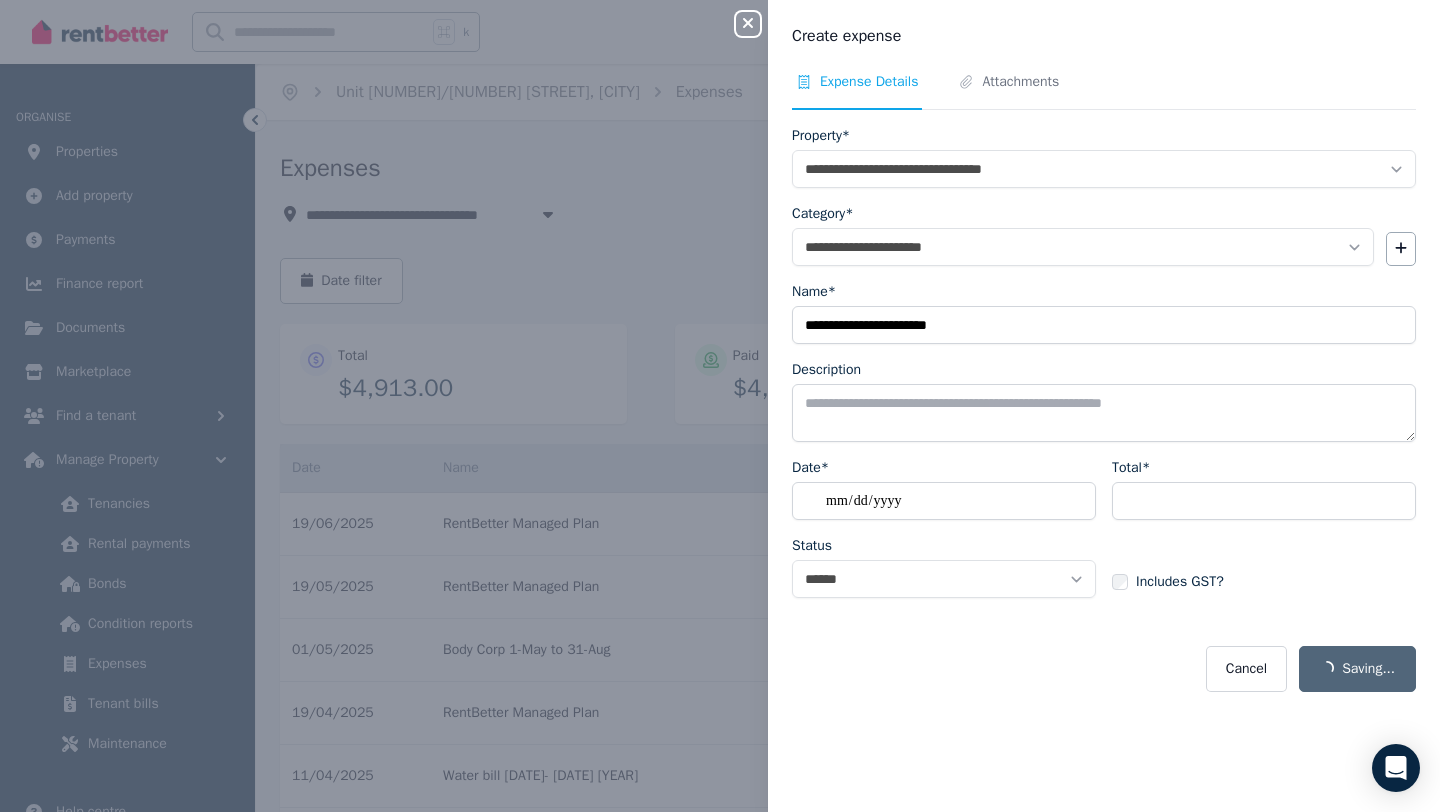 select on "**********" 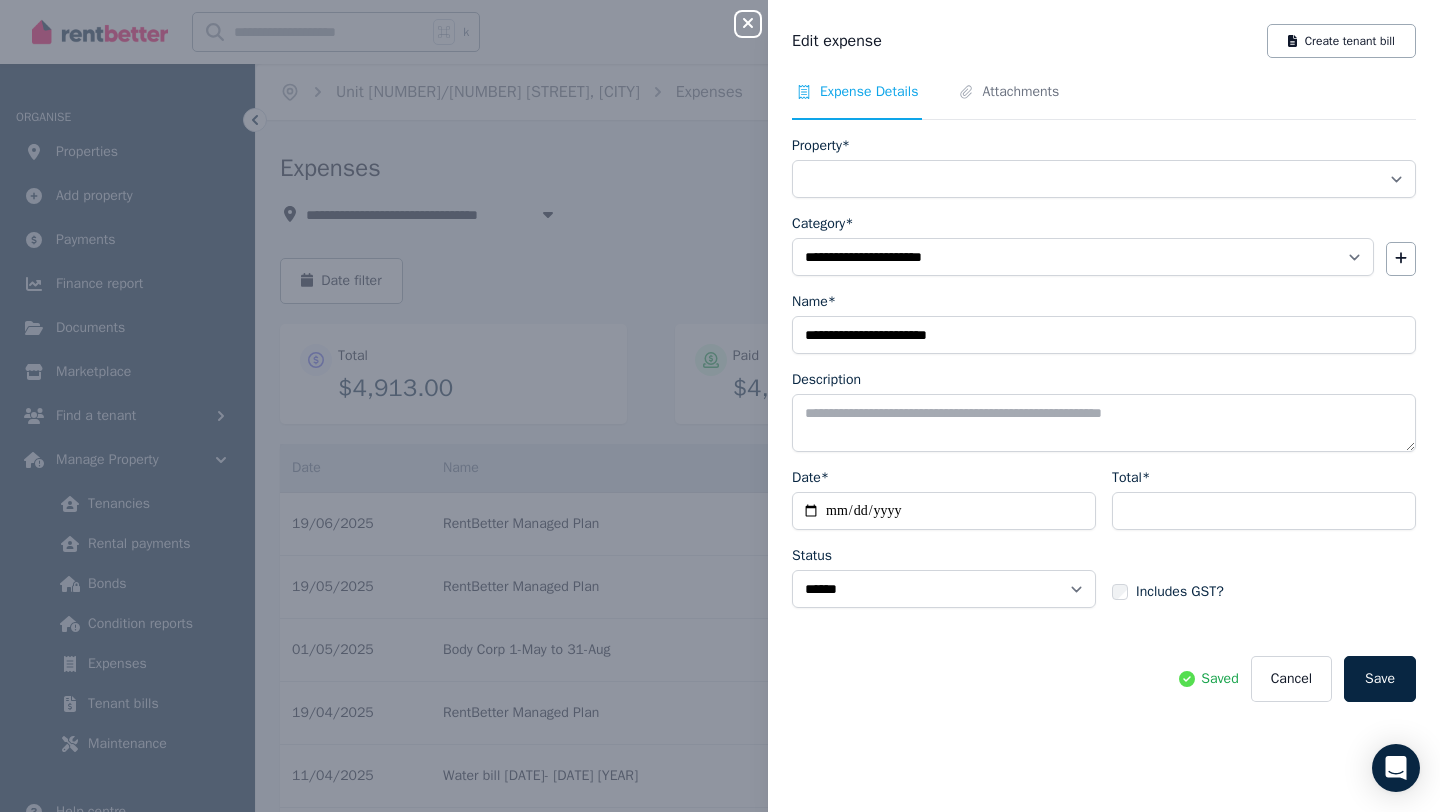 select on "**********" 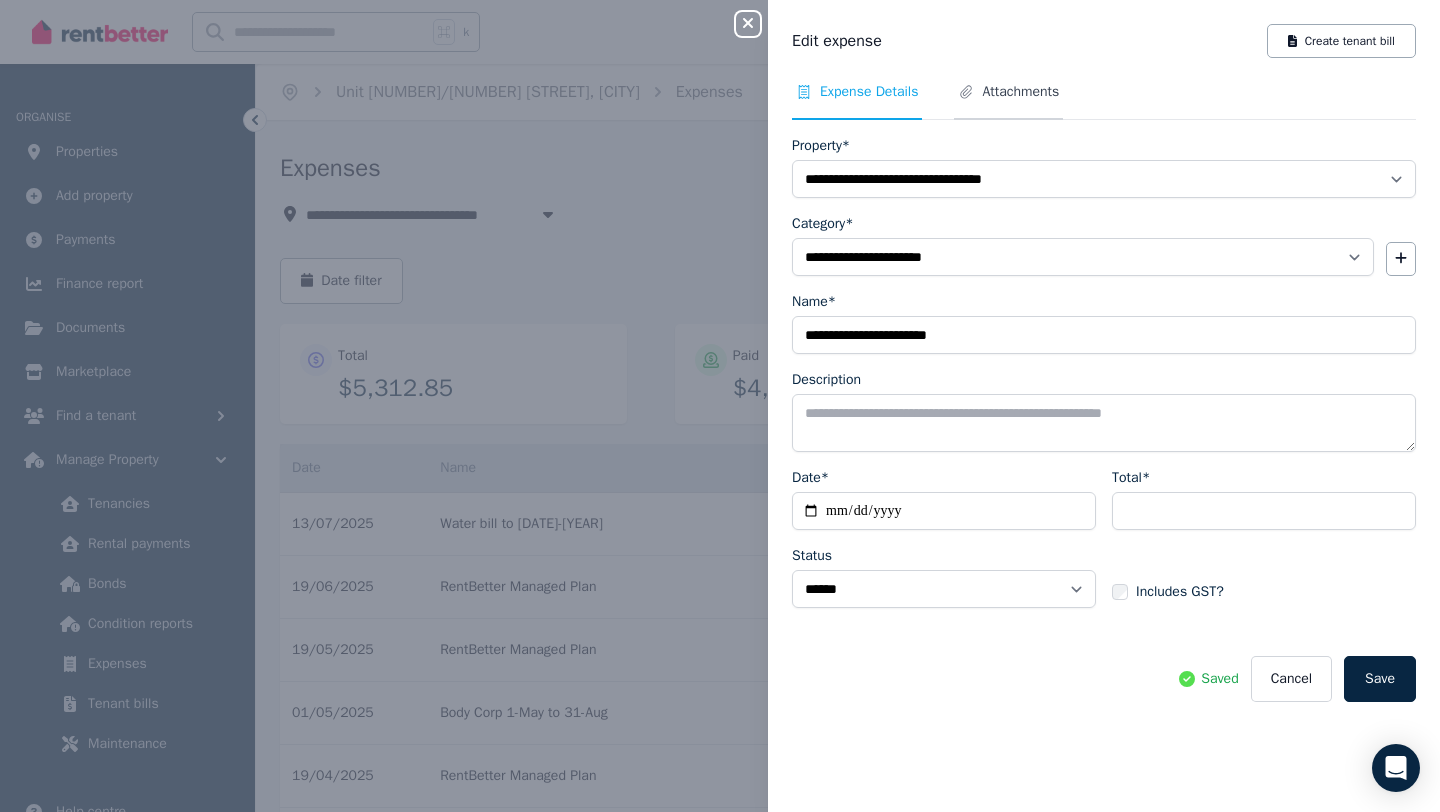click on "Attachments" at bounding box center (1020, 92) 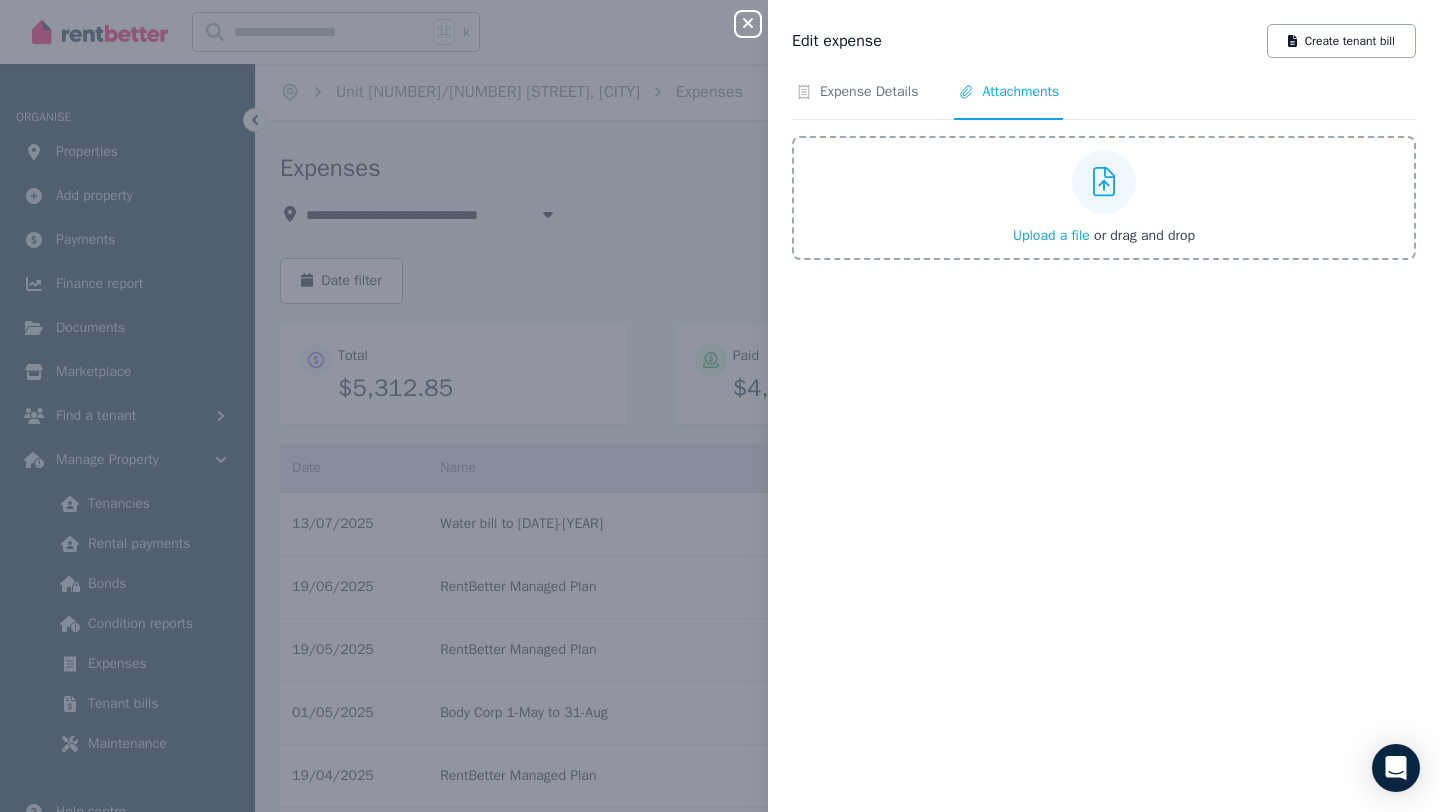 click on "Upload a file" at bounding box center (1051, 235) 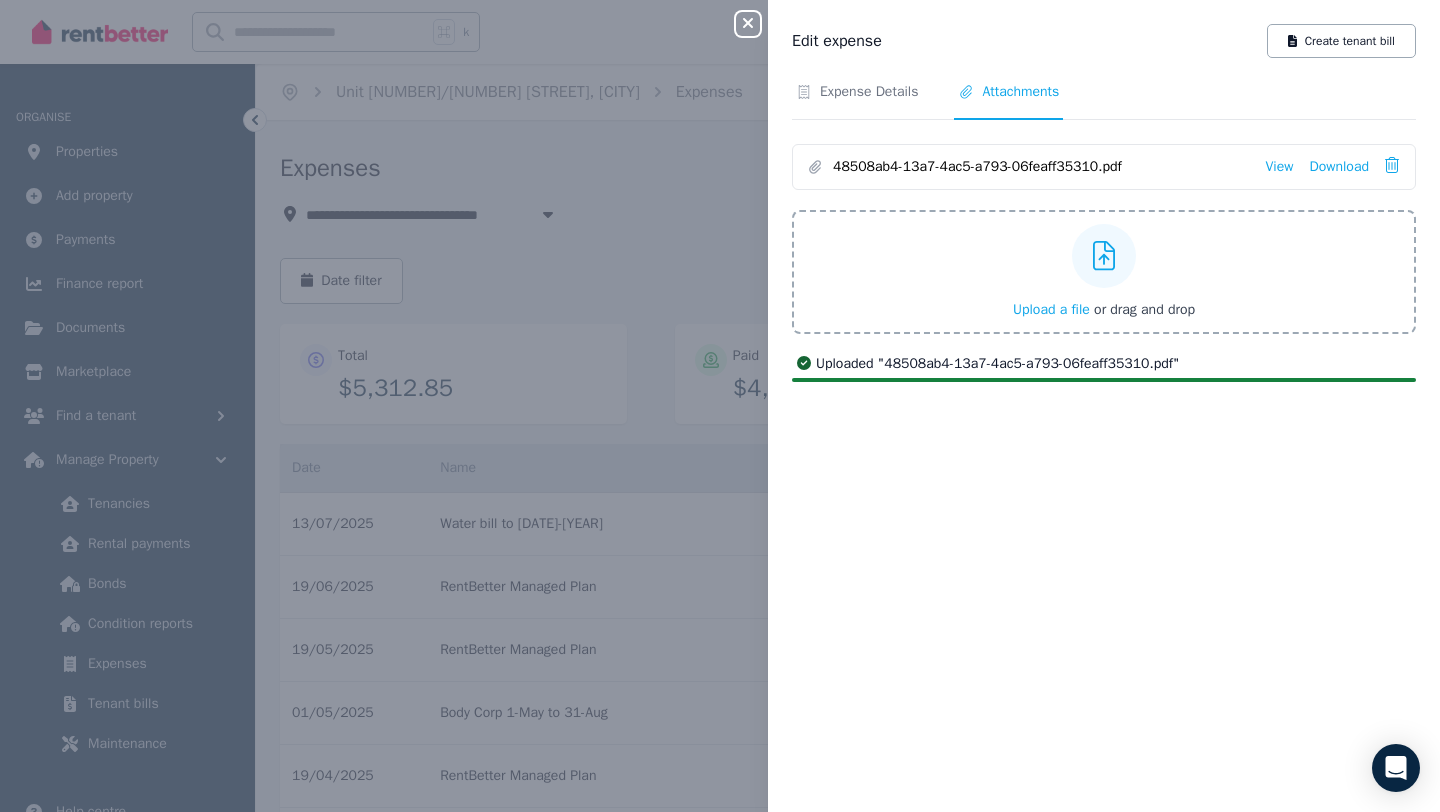 click on "Expense Details Attachments 48508ab4-13a7-4ac5-a793-06feaff35310.pdf View Download Upload a file   or drag and drop Uploaded   " 48508ab4-13a7-4ac5-a793-06feaff35310.pdf "" at bounding box center [1104, 435] 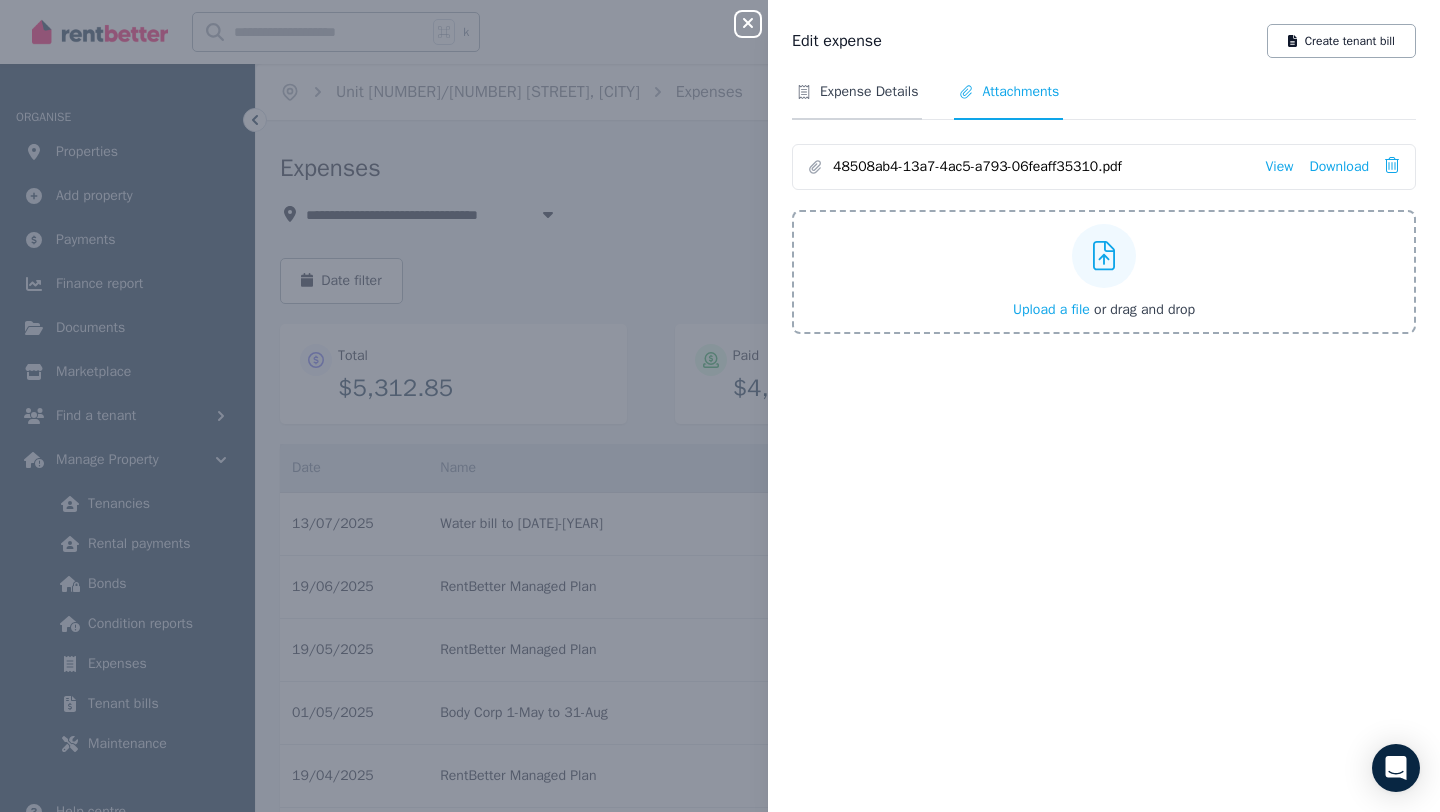 click on "Expense Details" at bounding box center [869, 92] 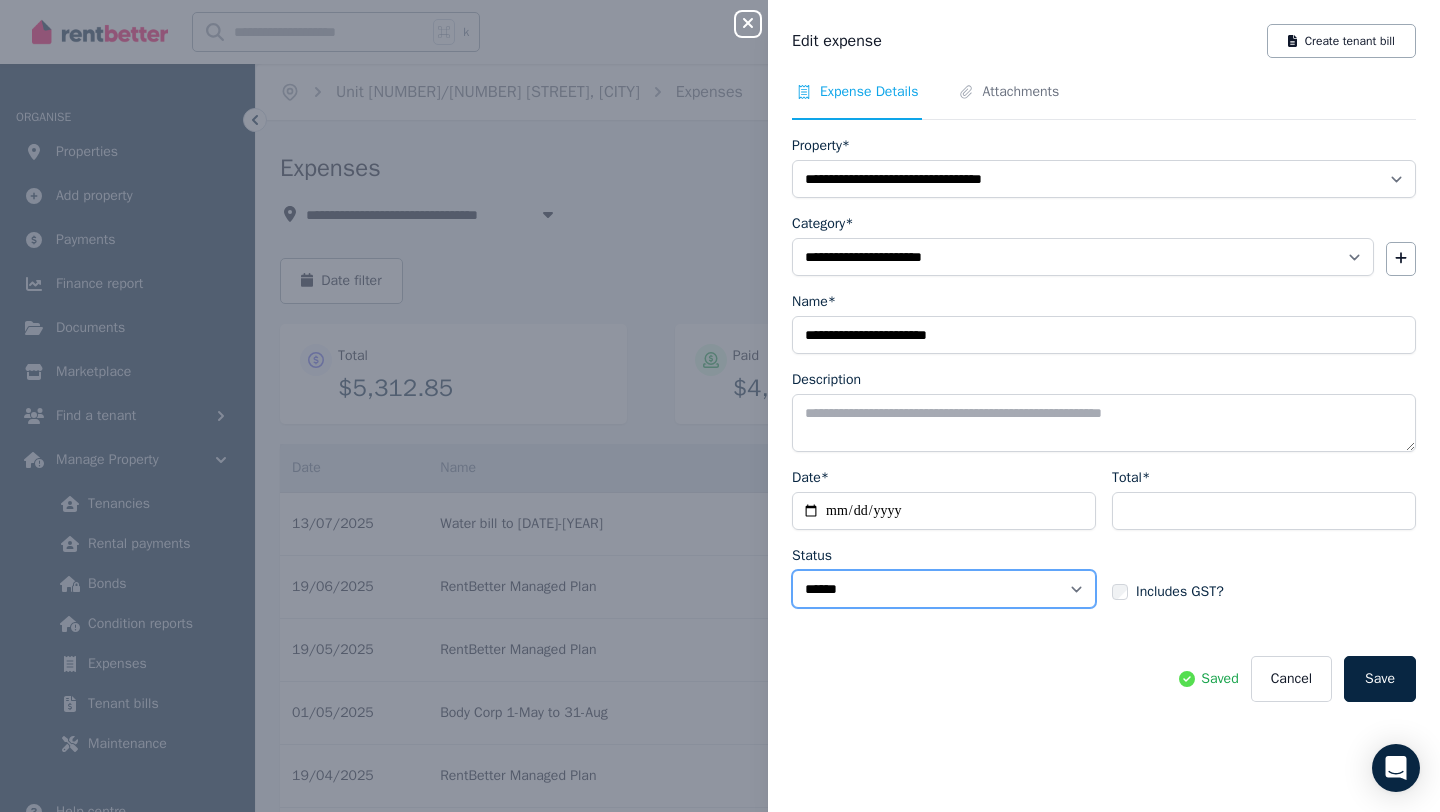 click on "****** ****" at bounding box center (944, 589) 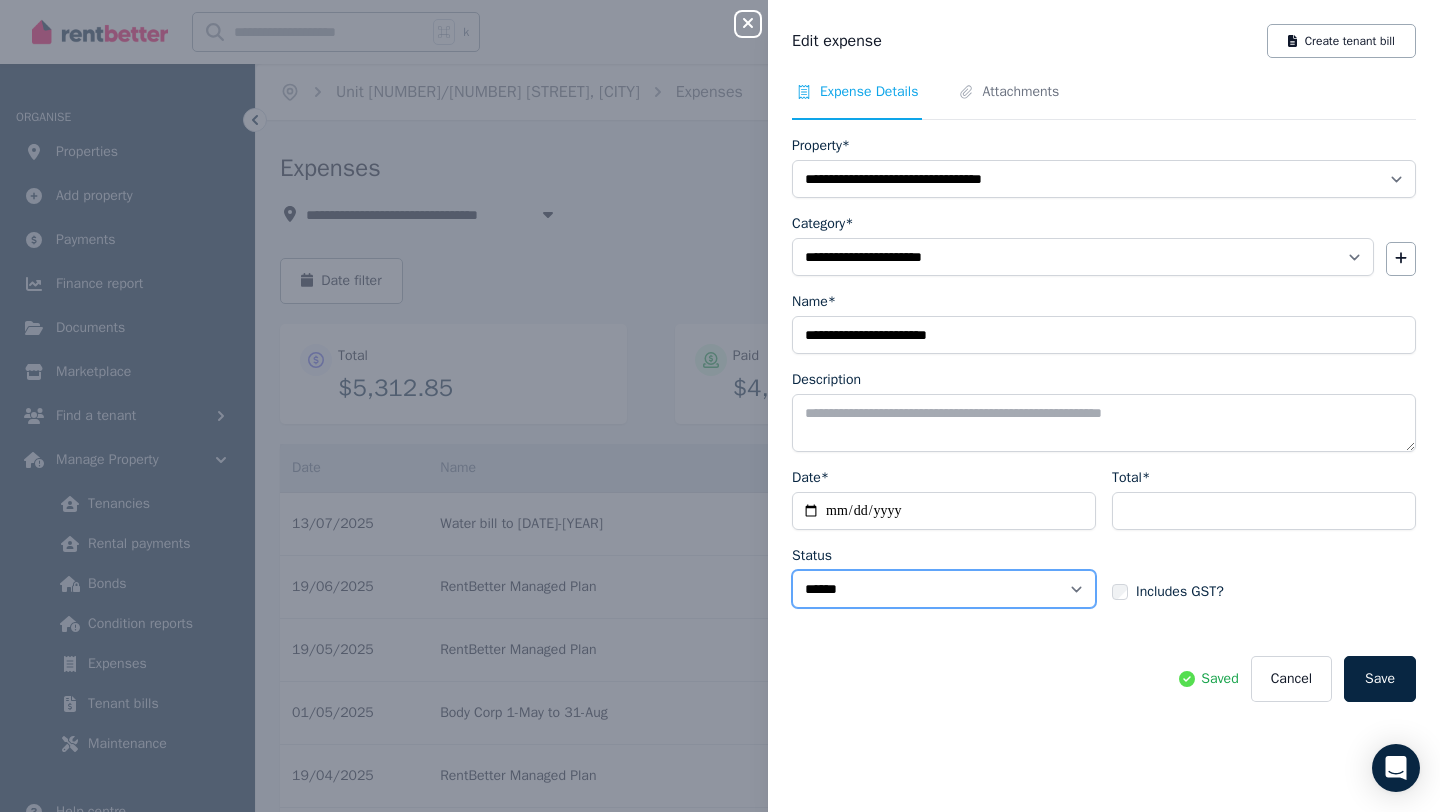 select on "**********" 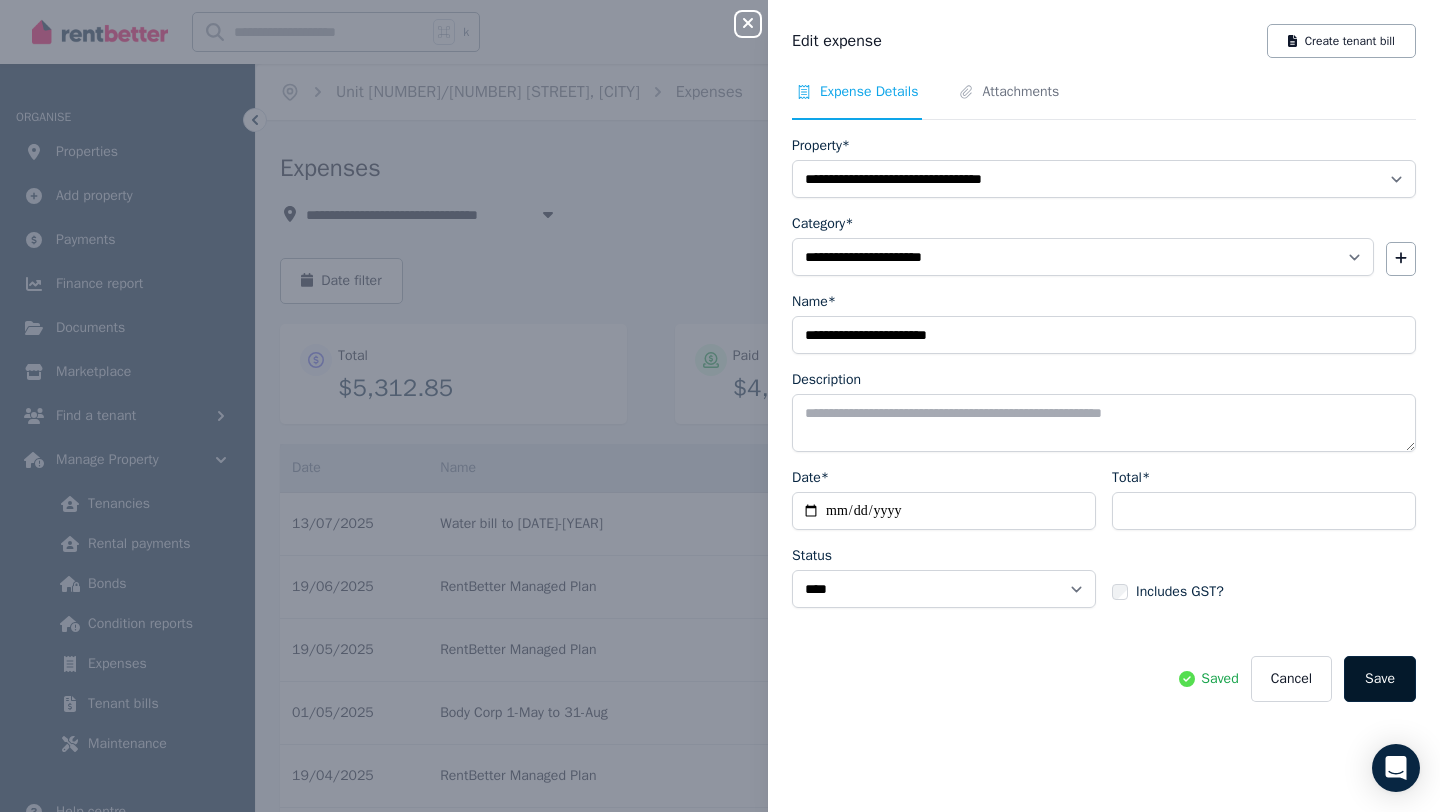click on "Save" at bounding box center (1380, 679) 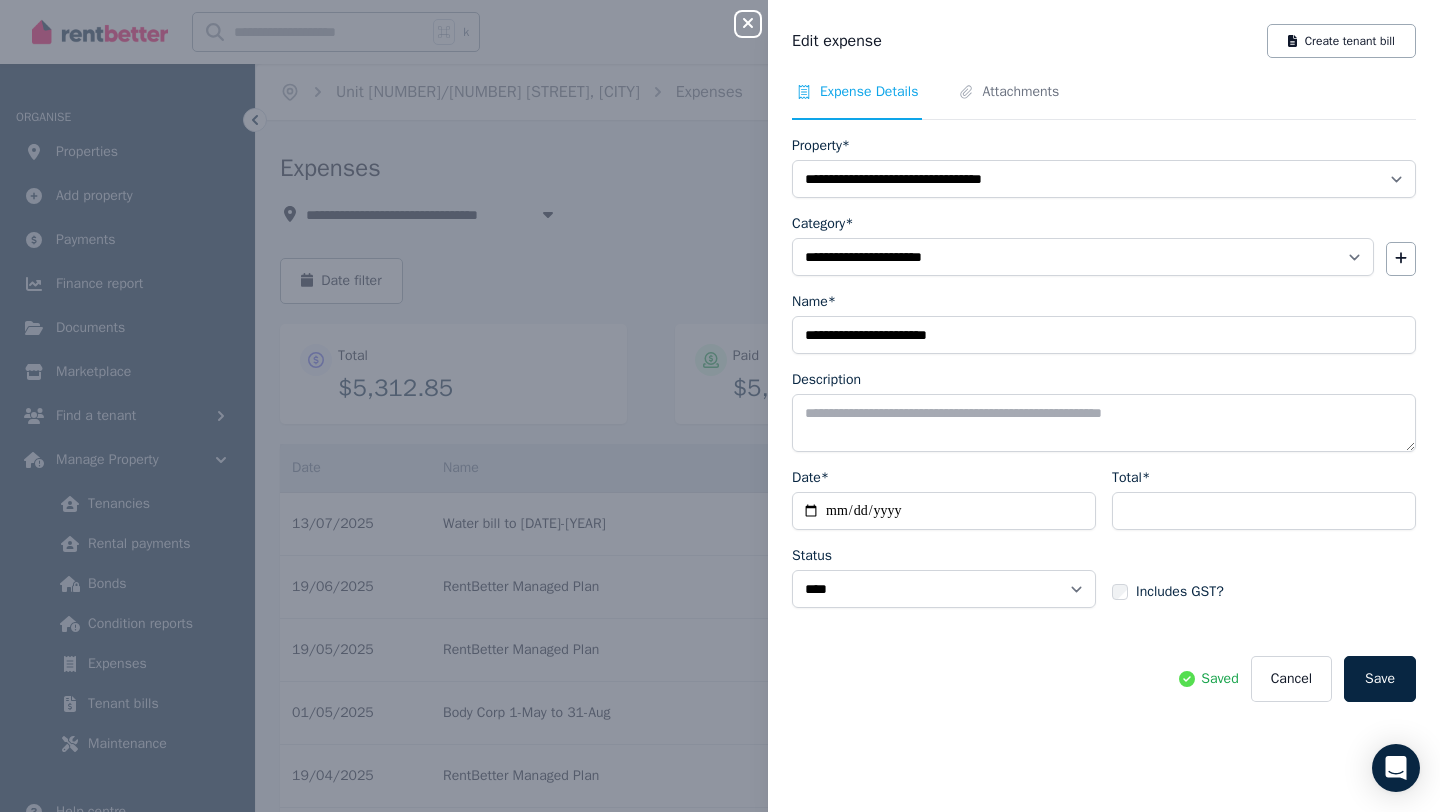 click on "Close panel" at bounding box center [748, 24] 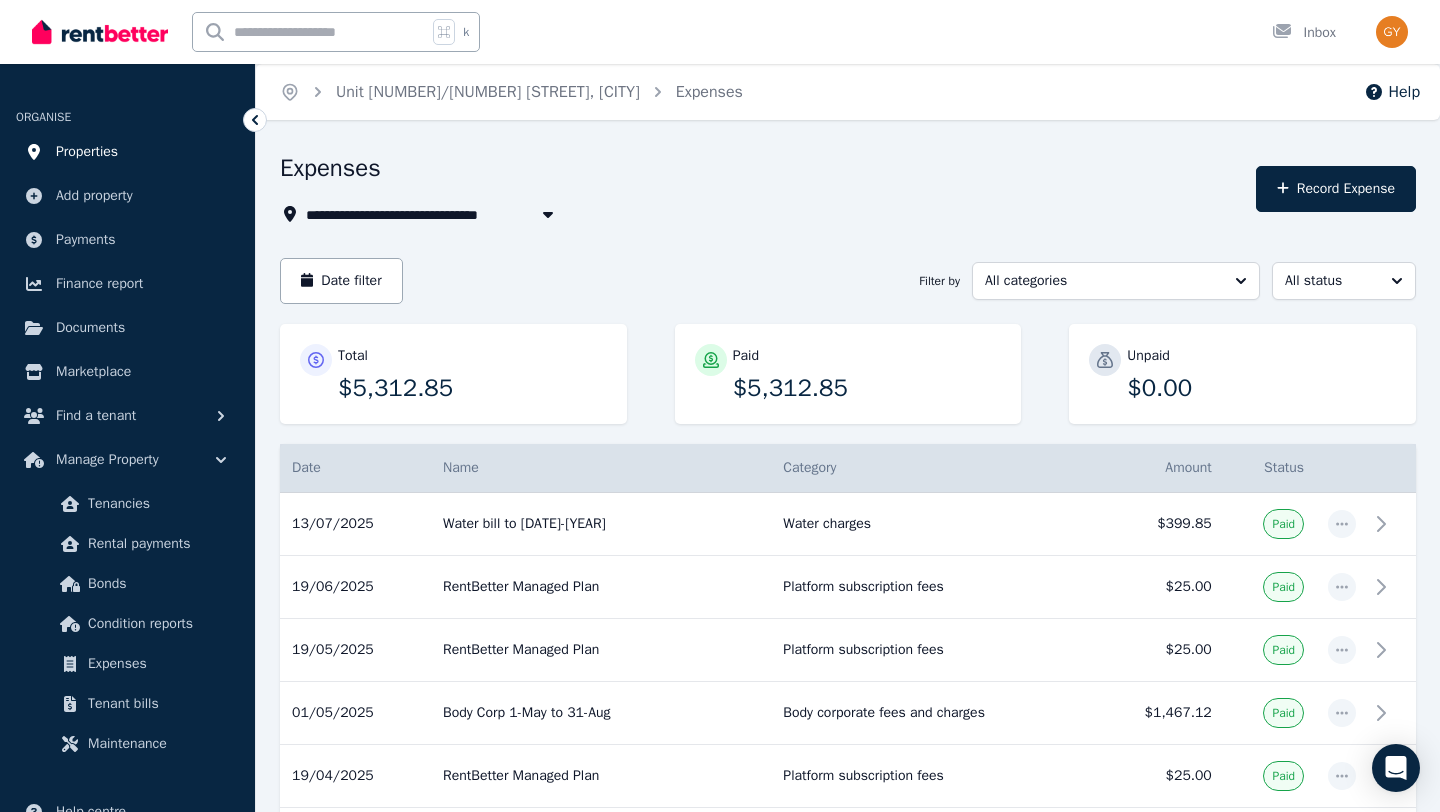 click on "Properties" at bounding box center [87, 152] 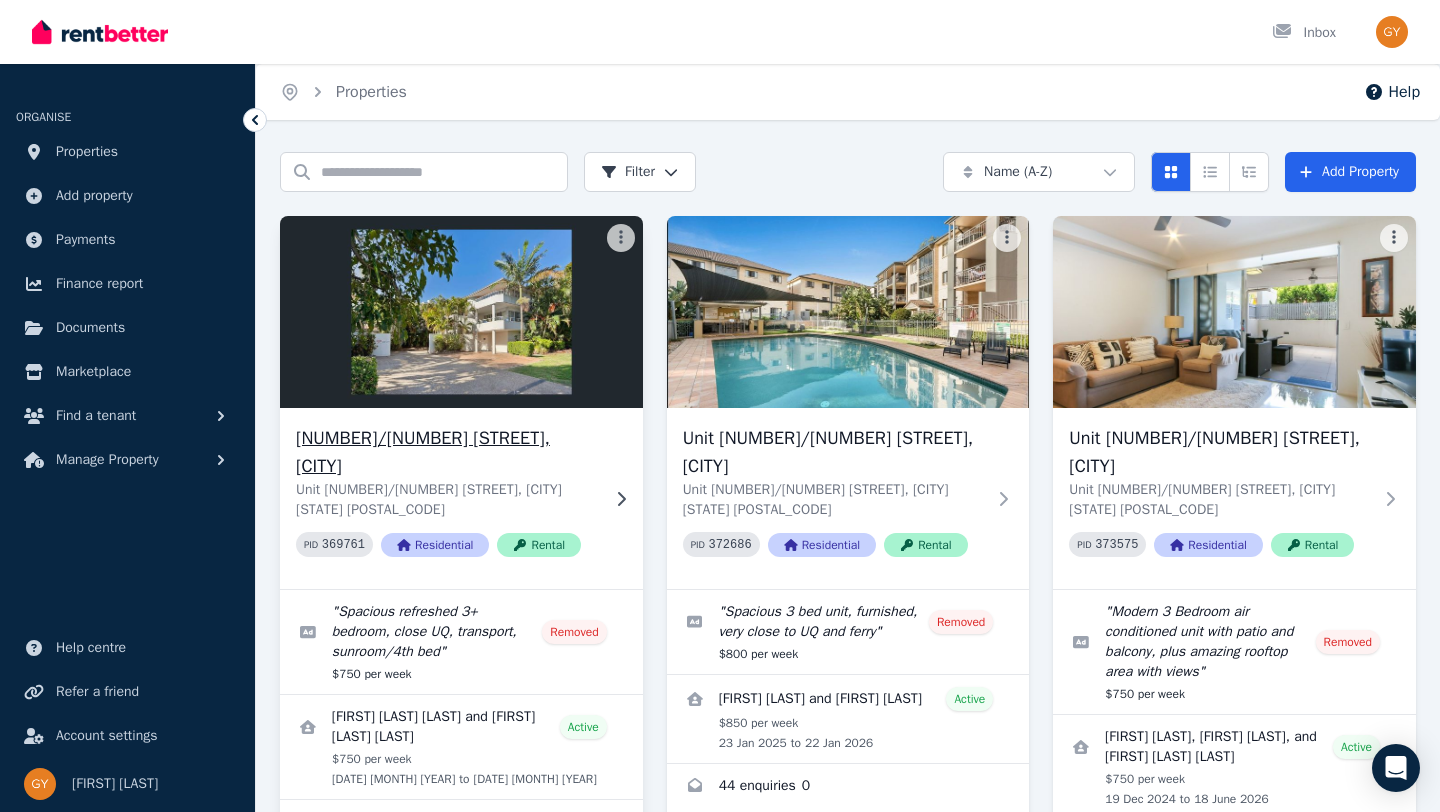 click on "[NUMBER]/[NUMBER] [STREET], [CITY]" at bounding box center (447, 452) 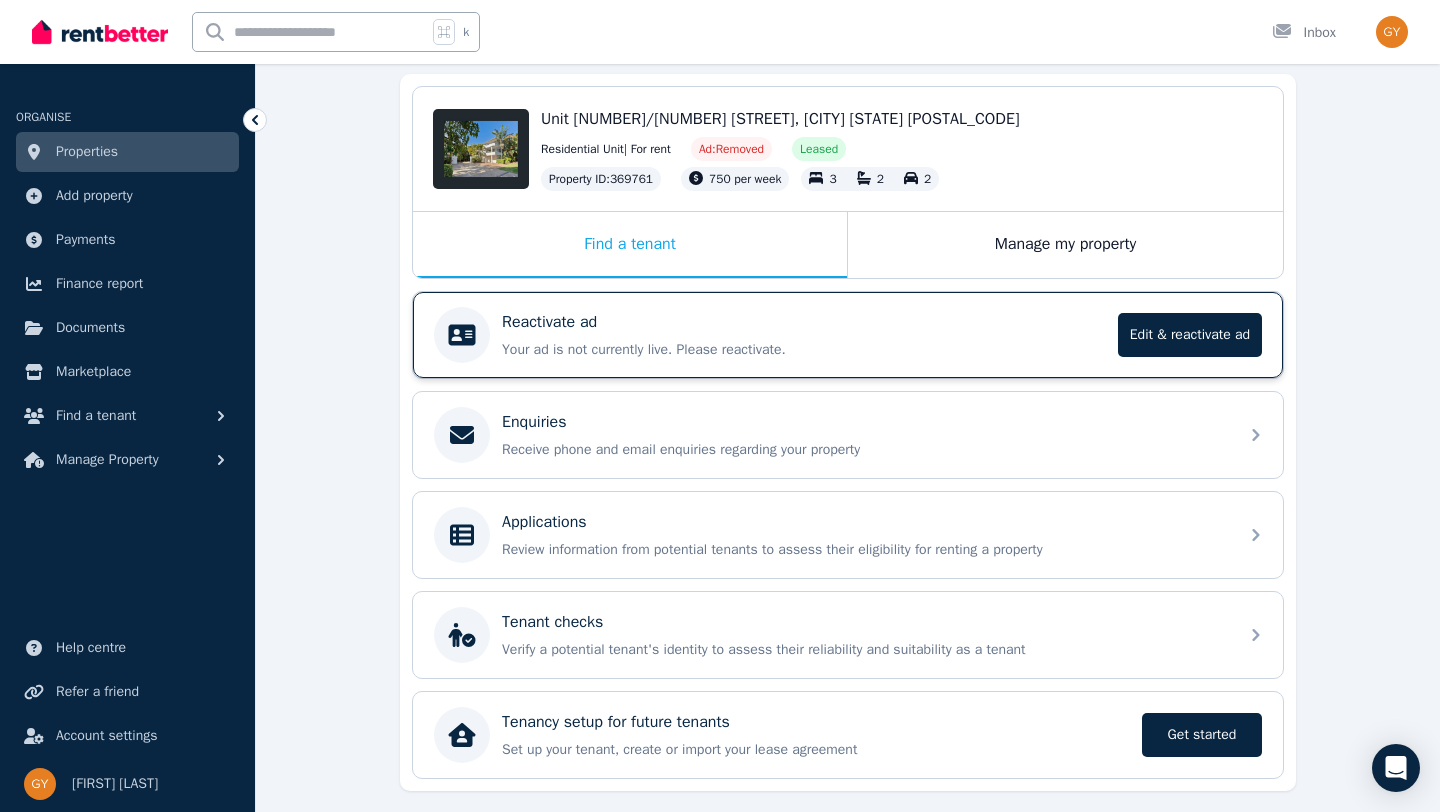 scroll, scrollTop: 239, scrollLeft: 0, axis: vertical 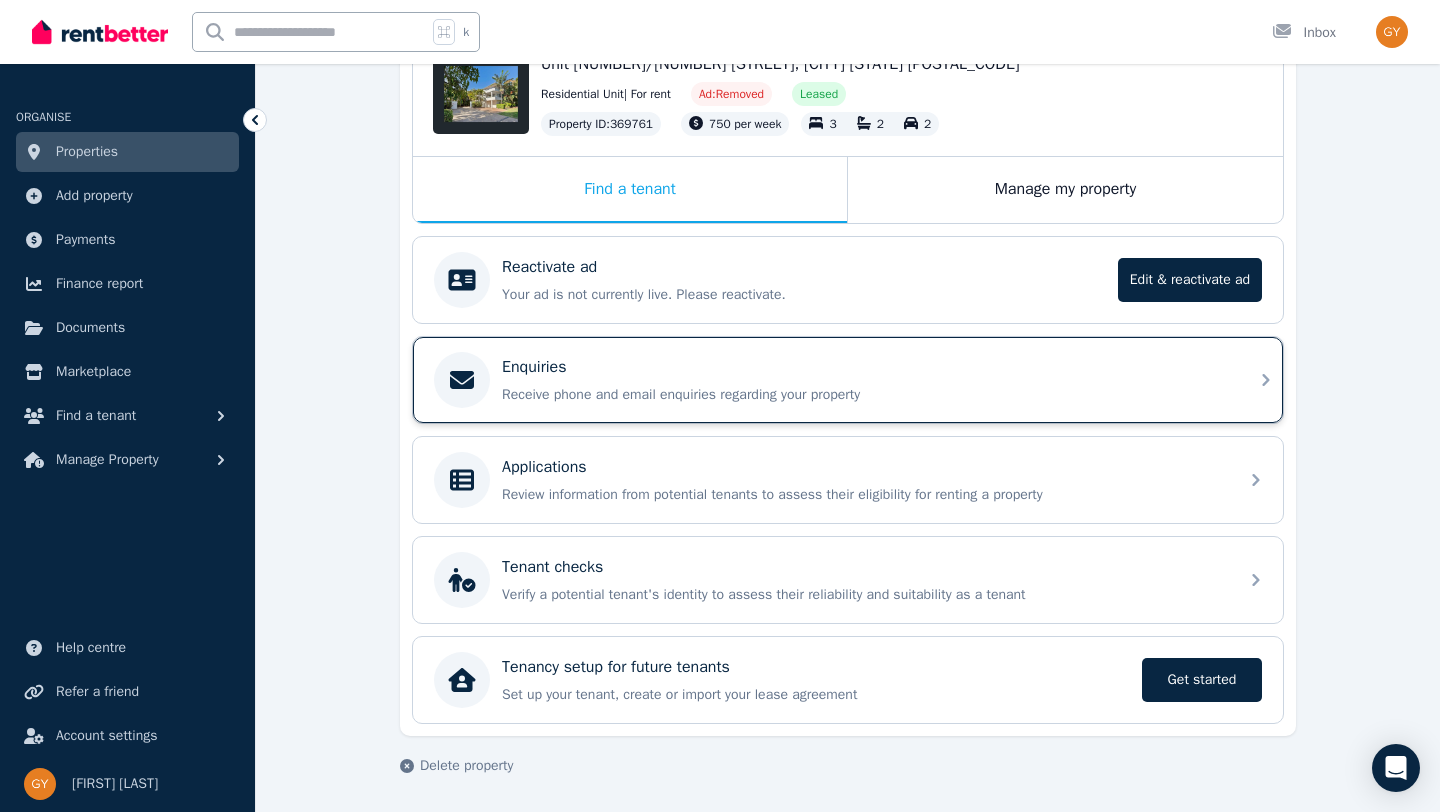 click on "Enquiries" at bounding box center [864, 367] 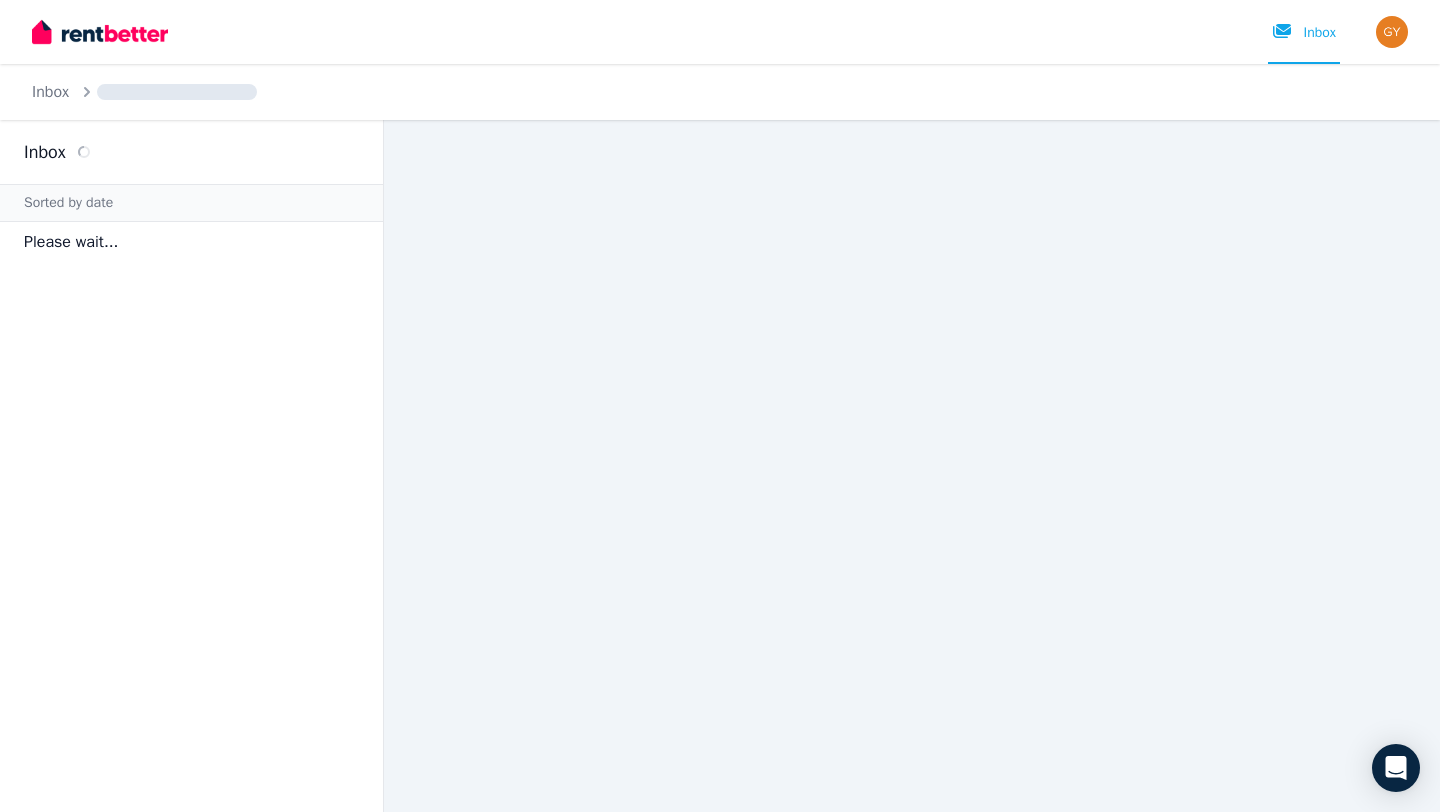 scroll, scrollTop: 0, scrollLeft: 0, axis: both 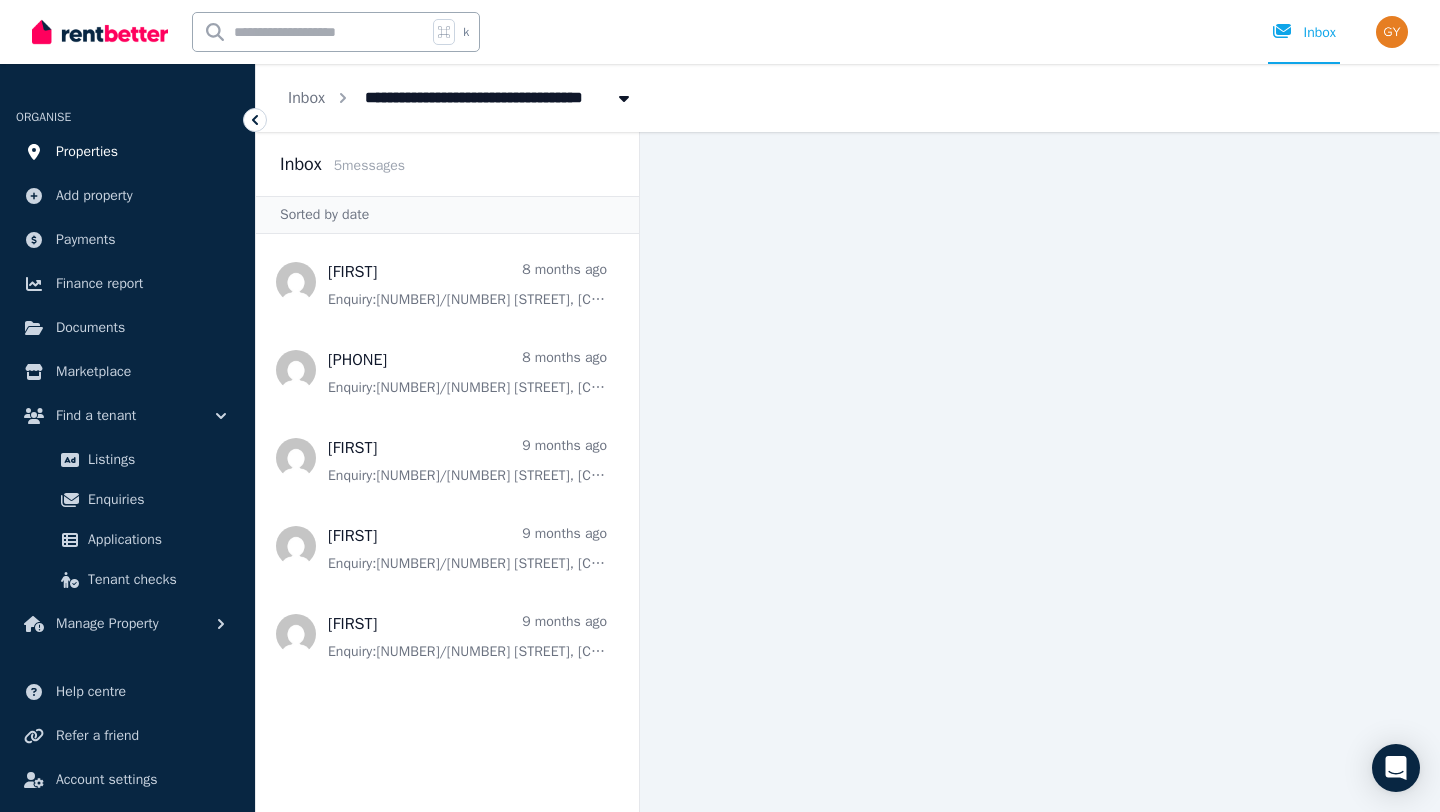 click on "Properties" at bounding box center (87, 152) 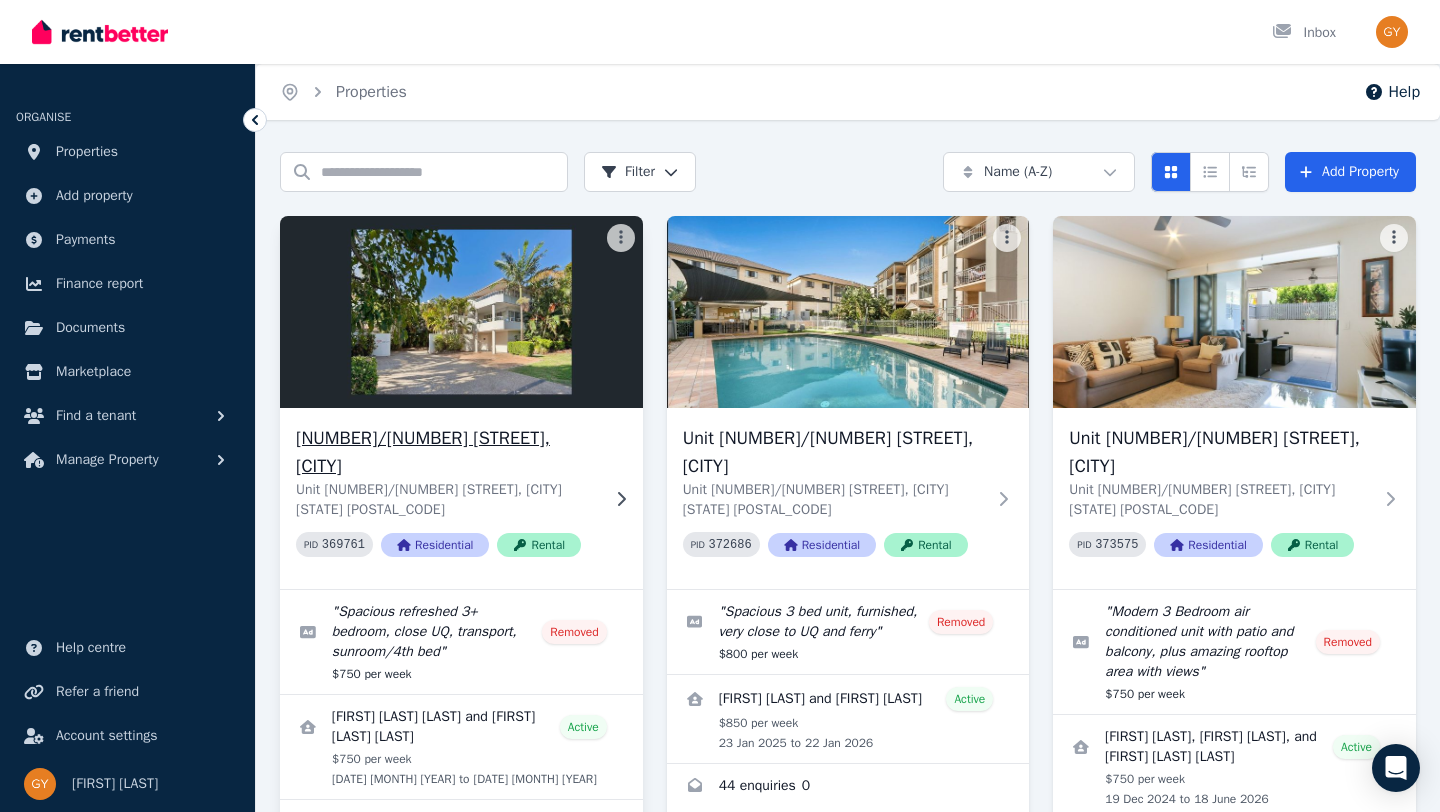 click on "[NUMBER]/[NUMBER] [STREET], [CITY]" at bounding box center (447, 452) 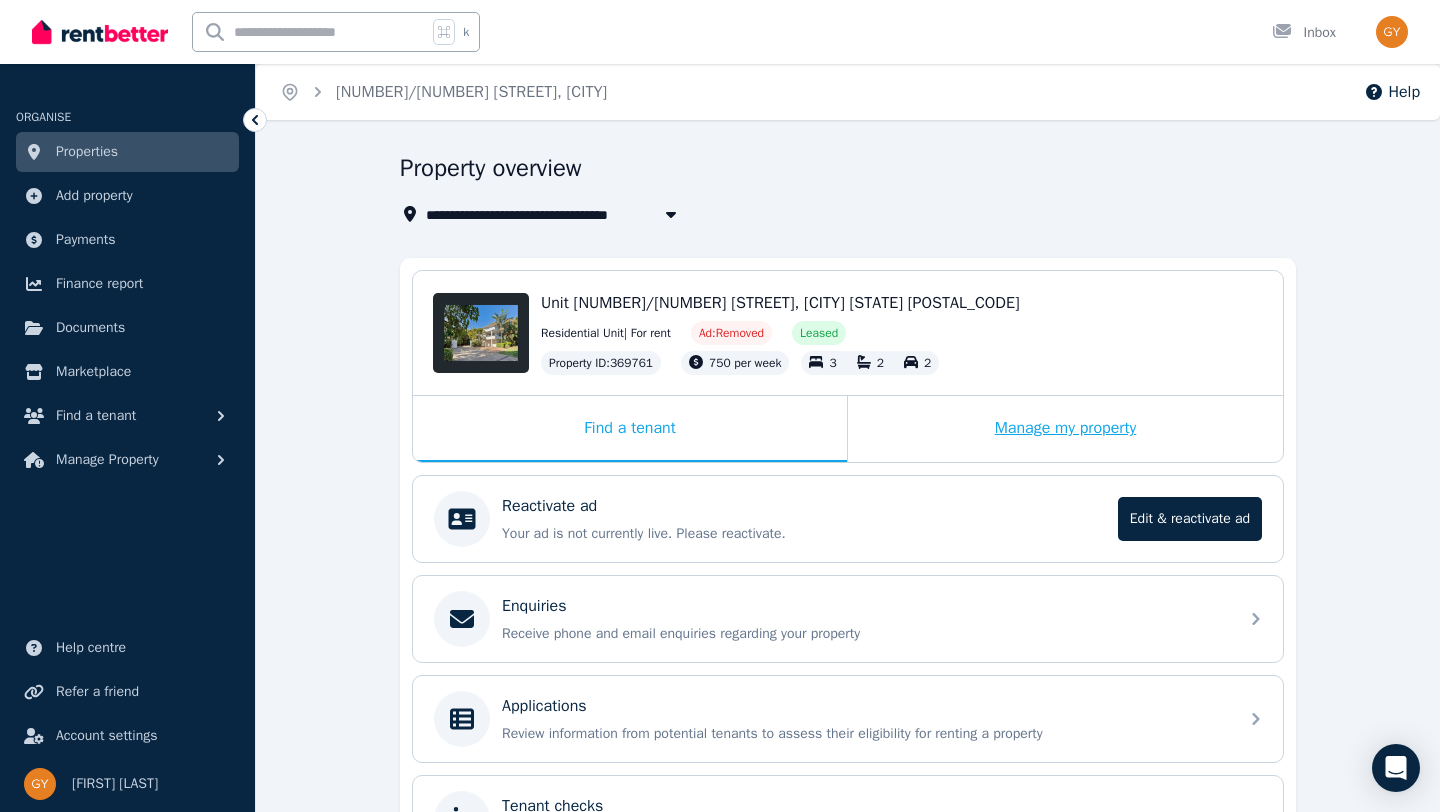 click on "Manage my property" at bounding box center (1065, 429) 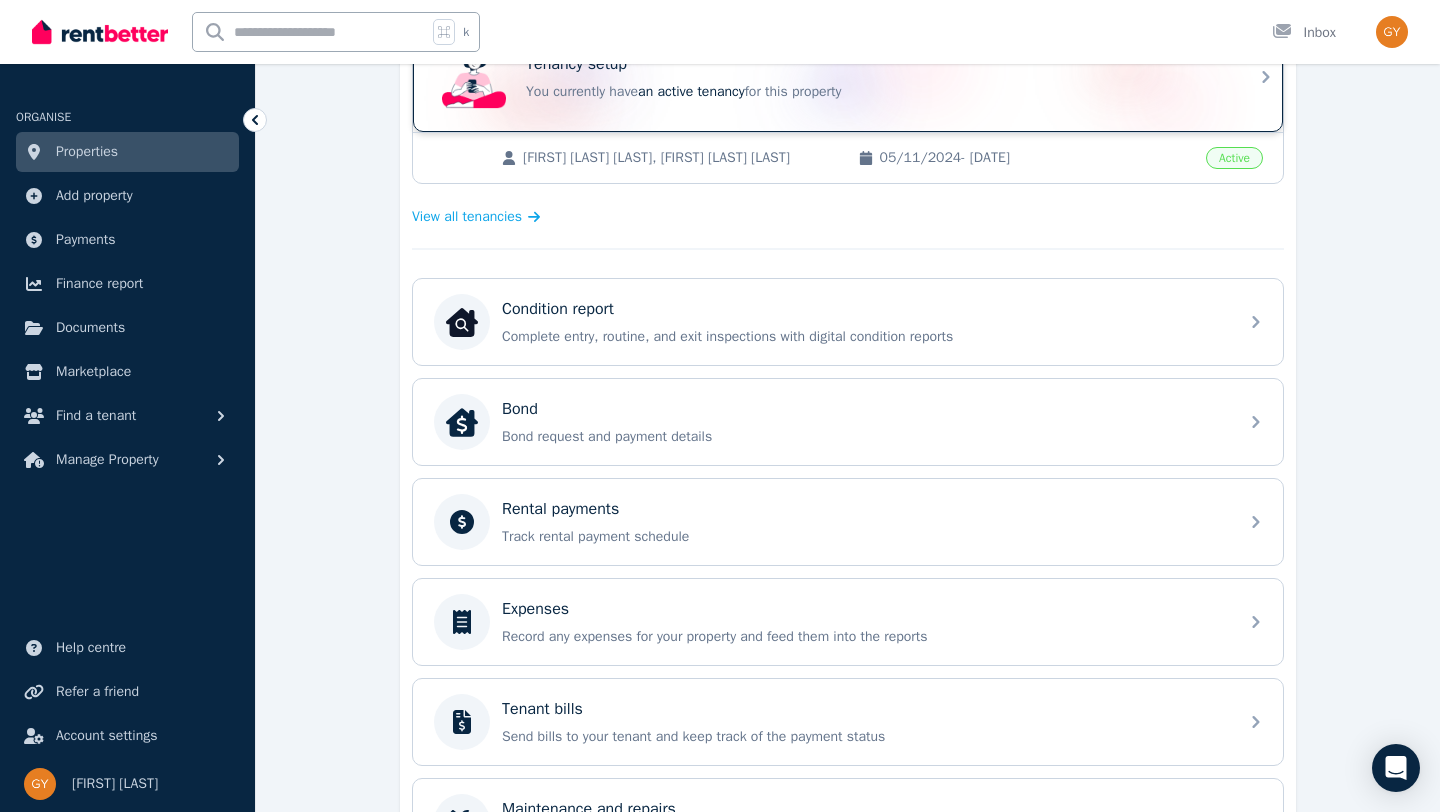 scroll, scrollTop: 568, scrollLeft: 0, axis: vertical 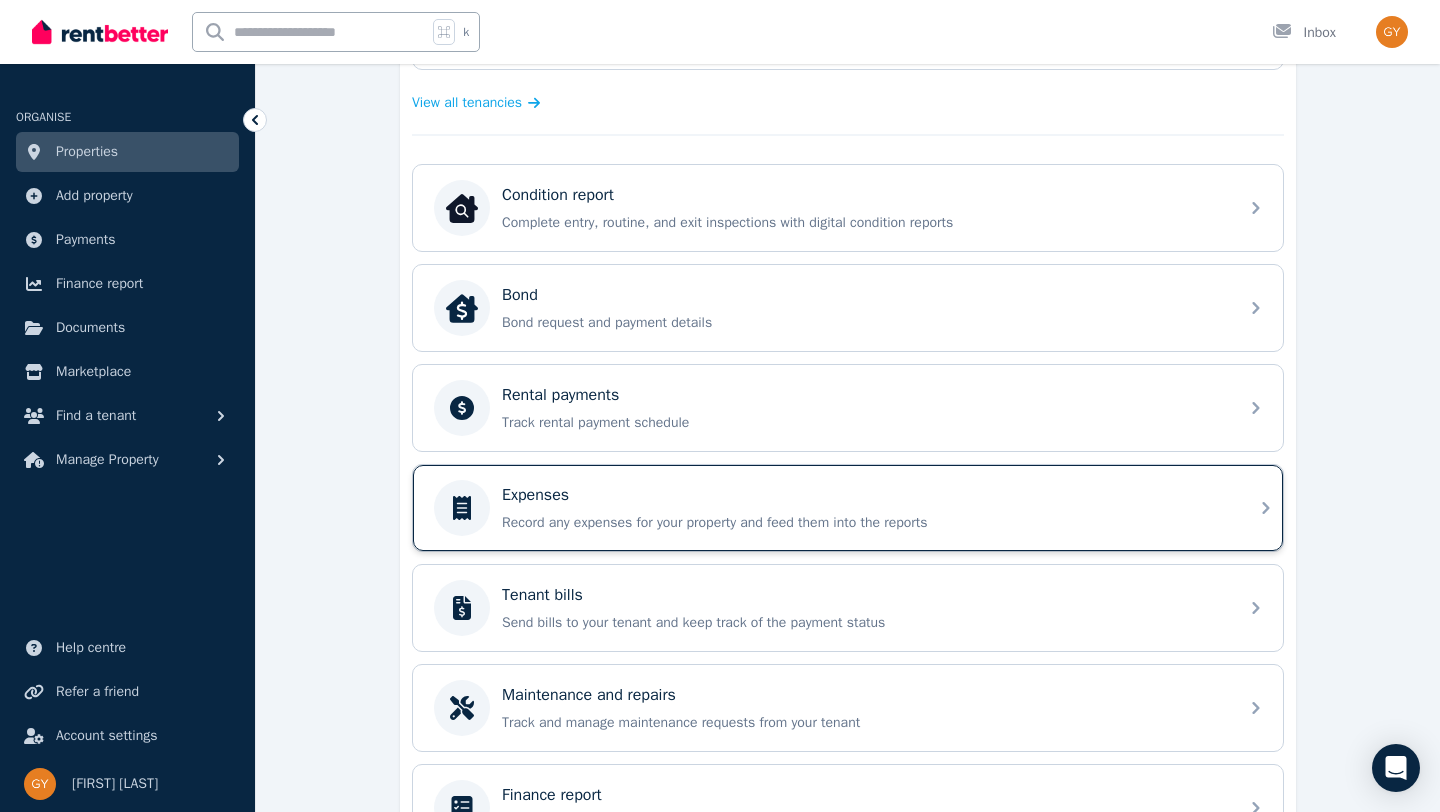 click on "Record any expenses for your property and feed them into the reports" at bounding box center (864, 523) 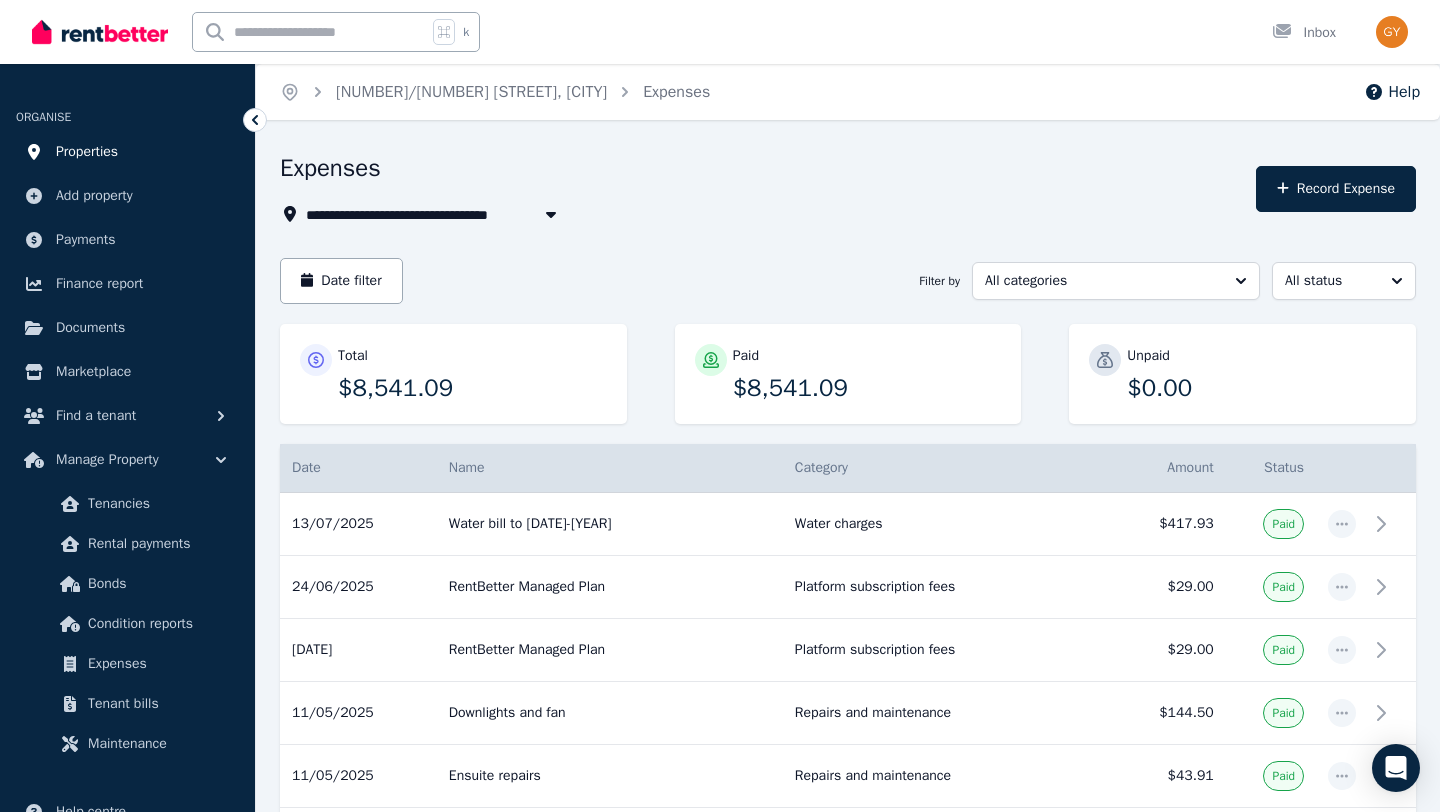click on "Properties" at bounding box center [87, 152] 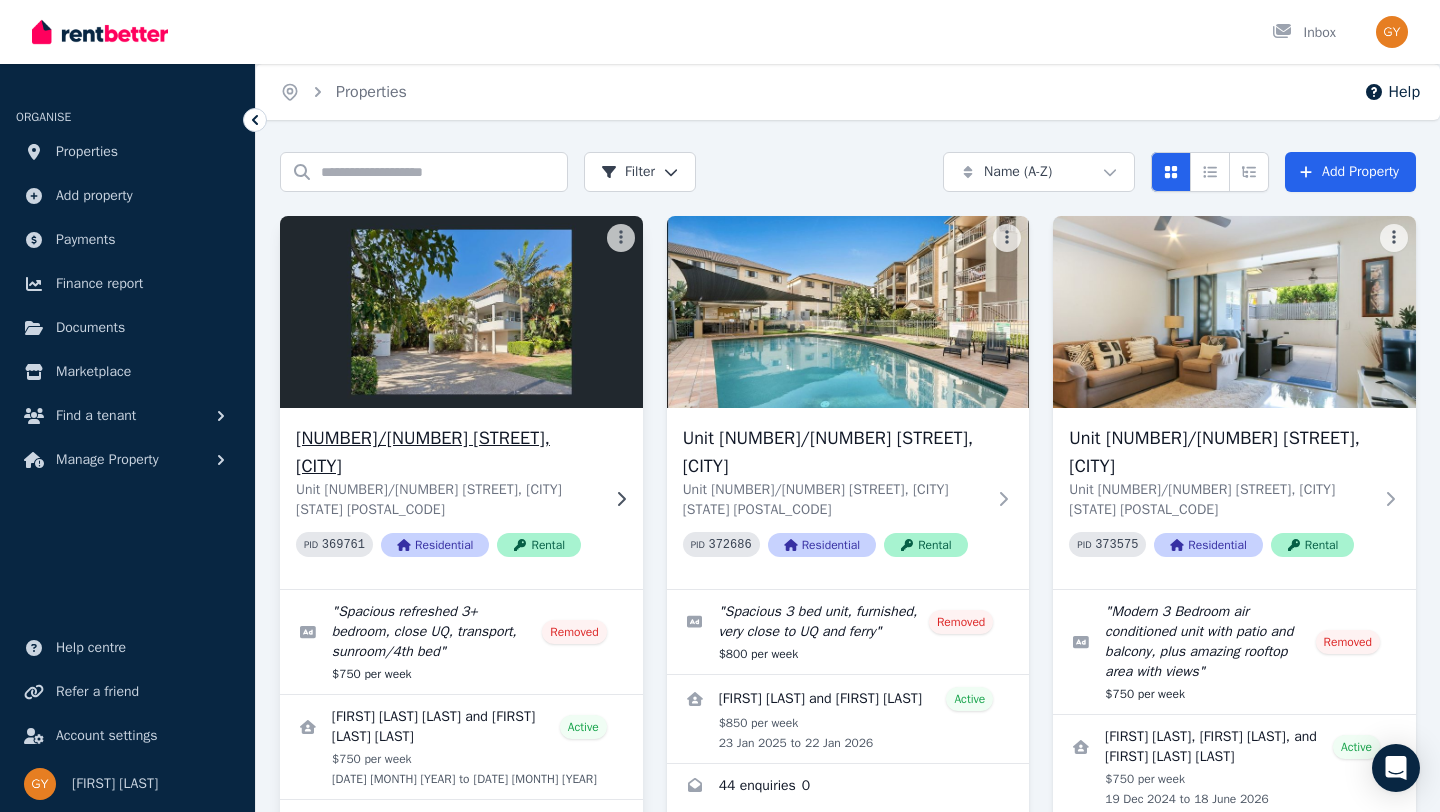 click on "[NUMBER]/[NUMBER] [STREET], [CITY]" at bounding box center [447, 452] 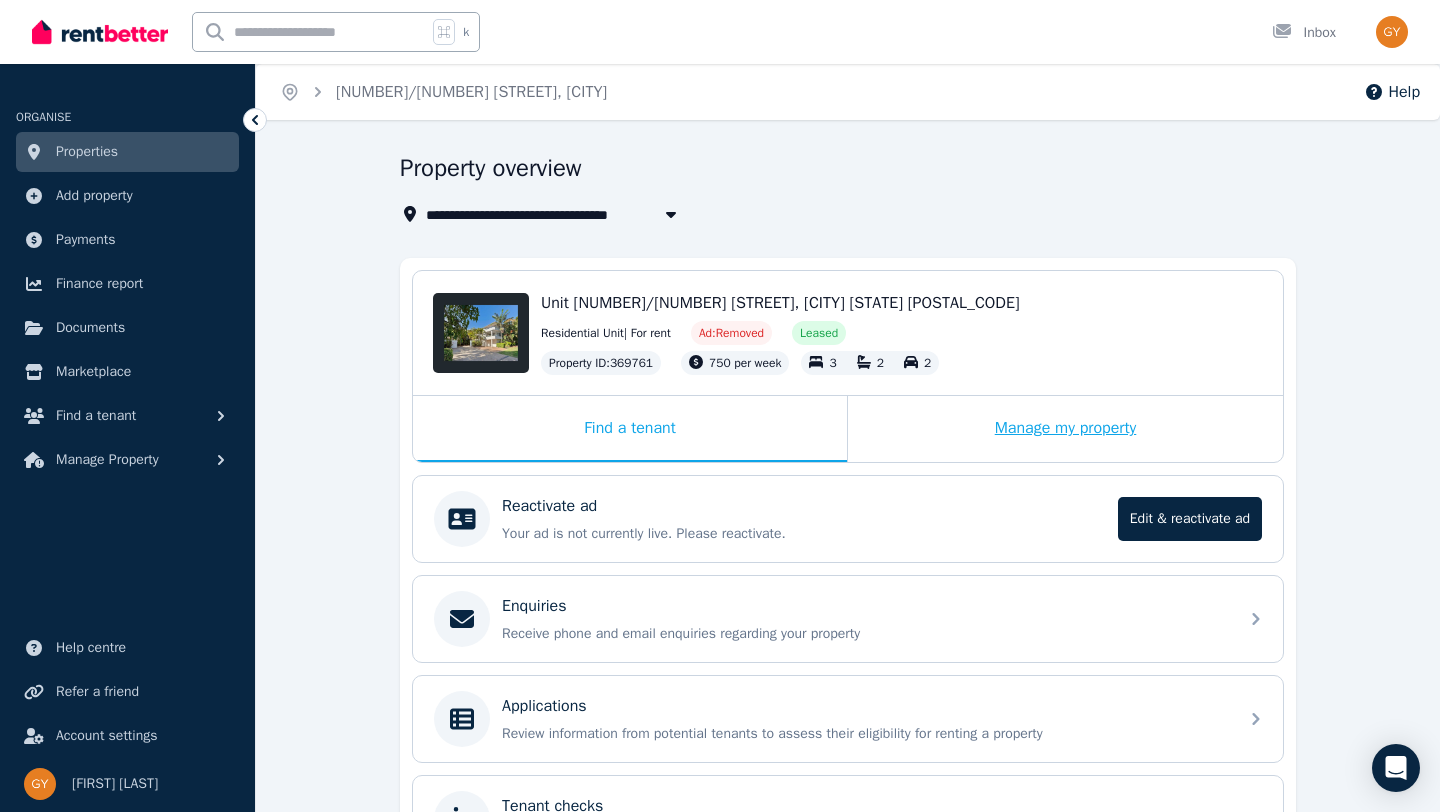 click on "Manage my property" at bounding box center [1065, 429] 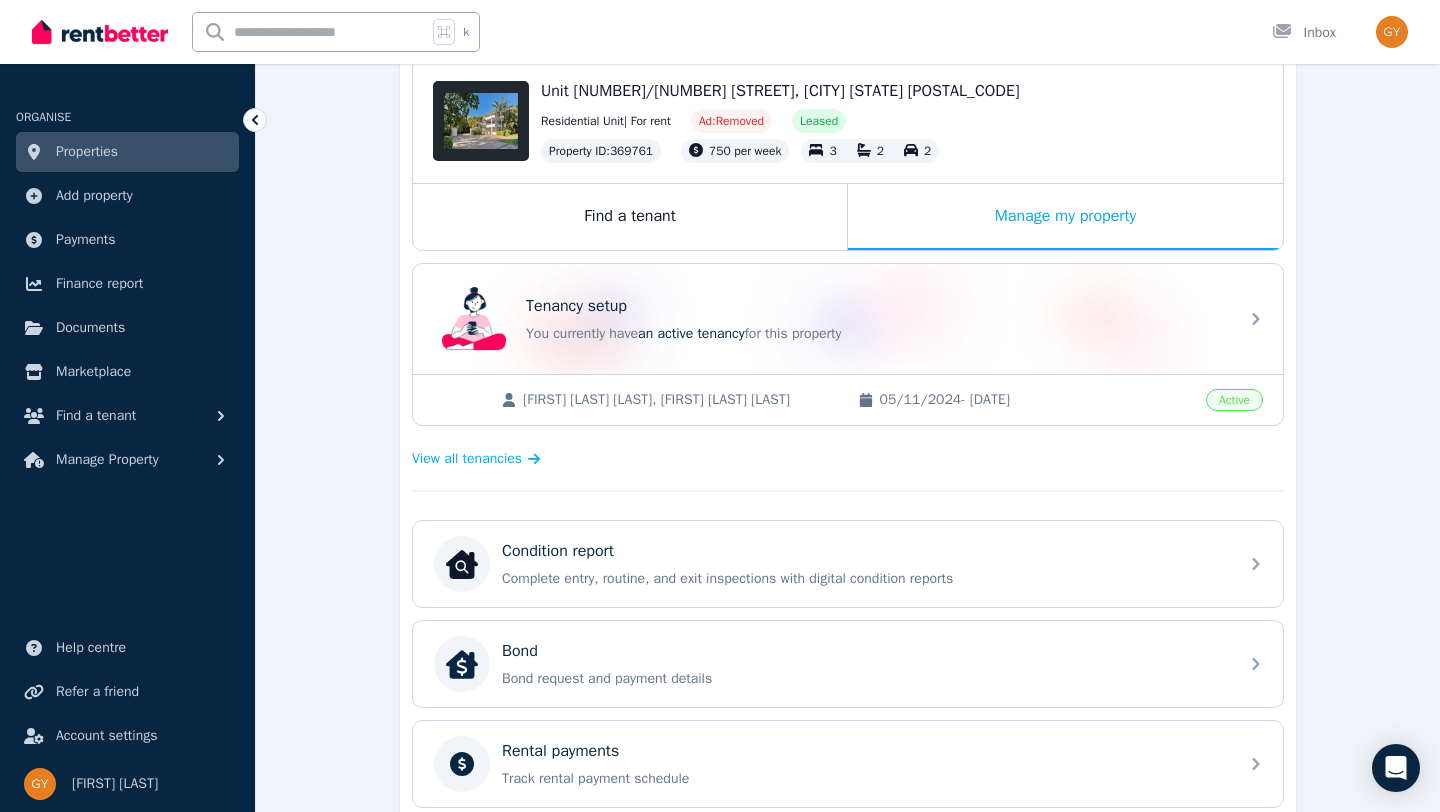 scroll, scrollTop: 485, scrollLeft: 0, axis: vertical 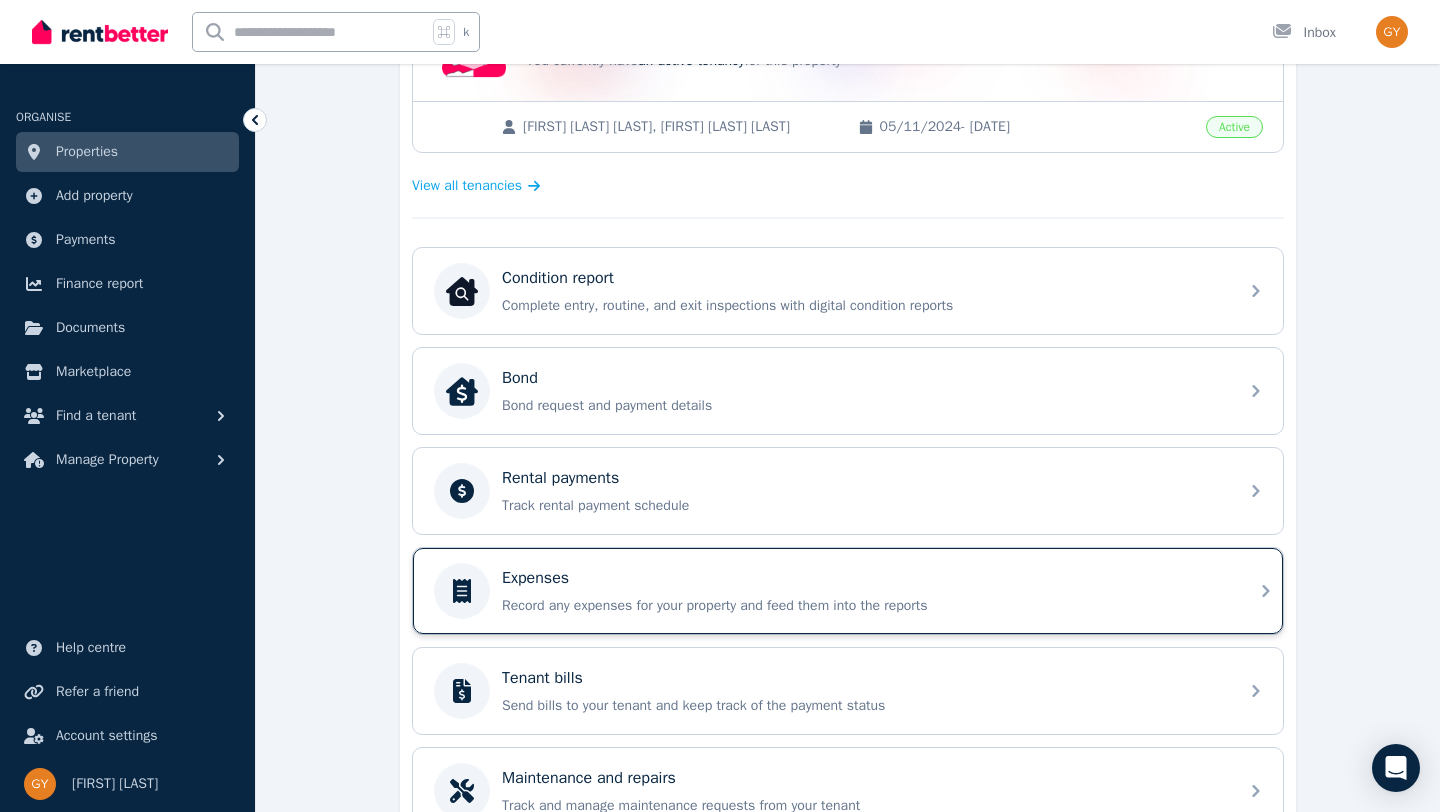 click on "Expenses" at bounding box center [535, 578] 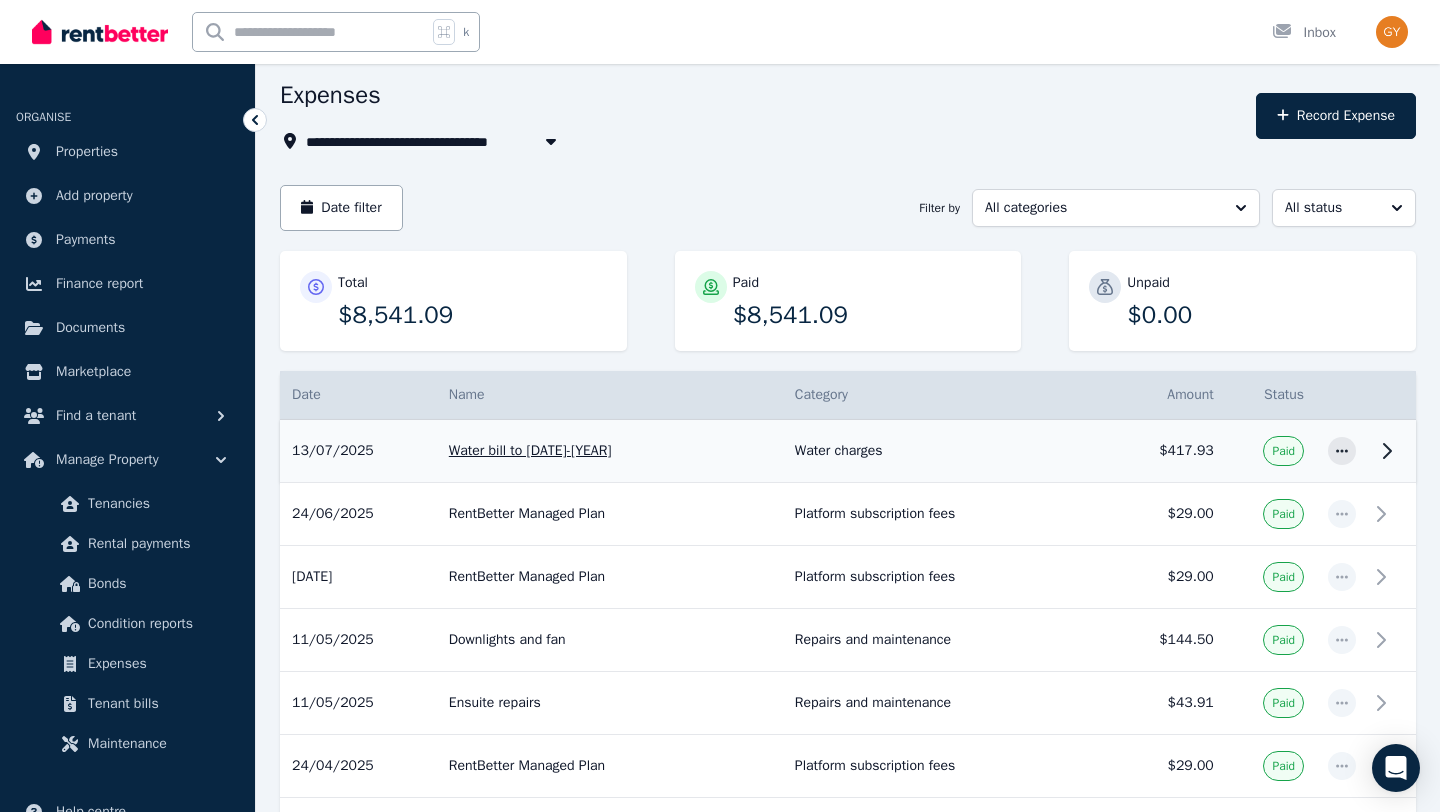 scroll, scrollTop: 80, scrollLeft: 0, axis: vertical 